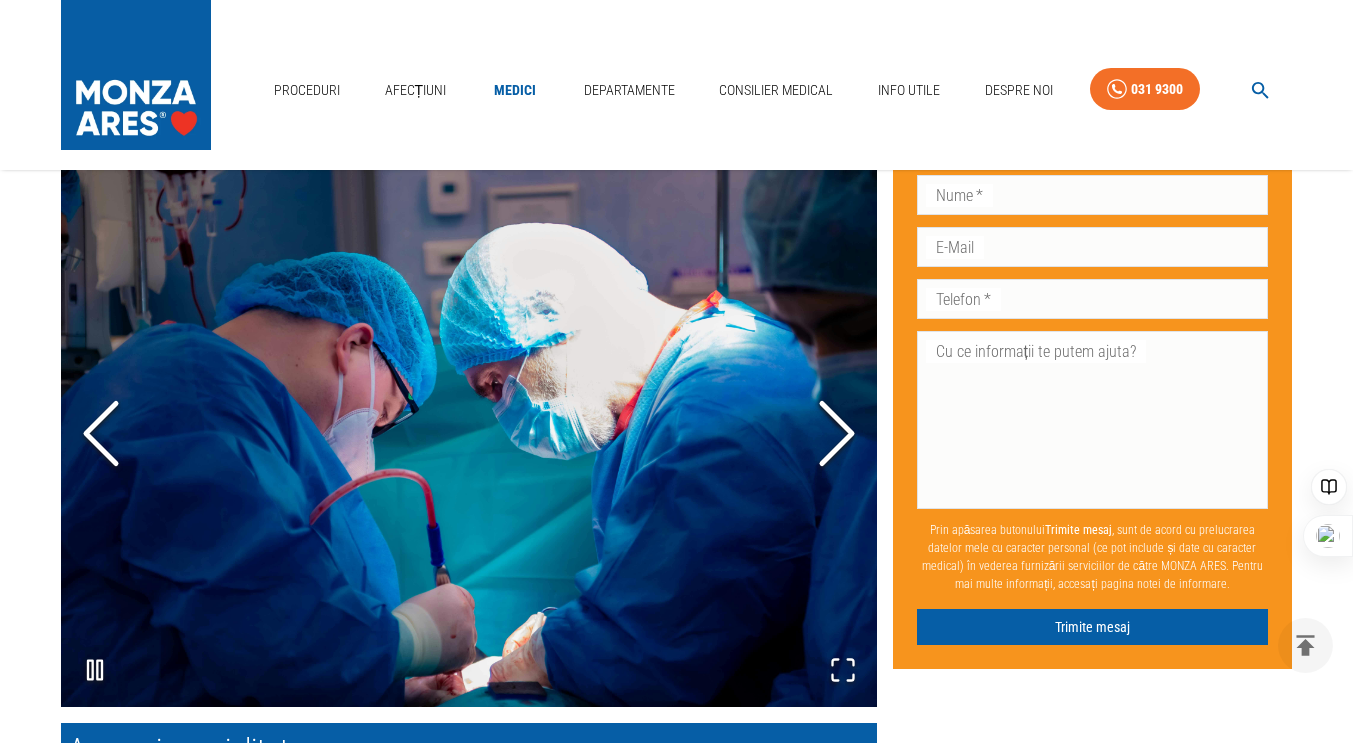 scroll, scrollTop: 794, scrollLeft: 0, axis: vertical 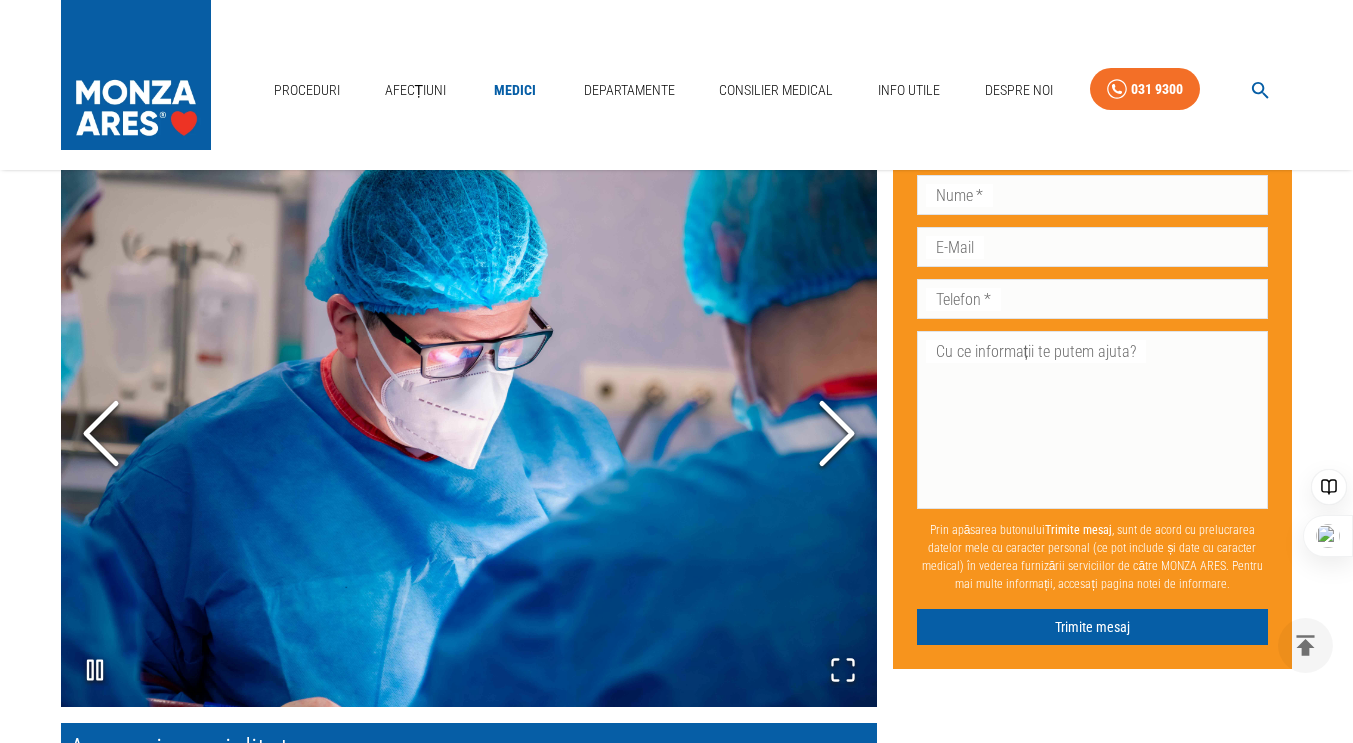 click 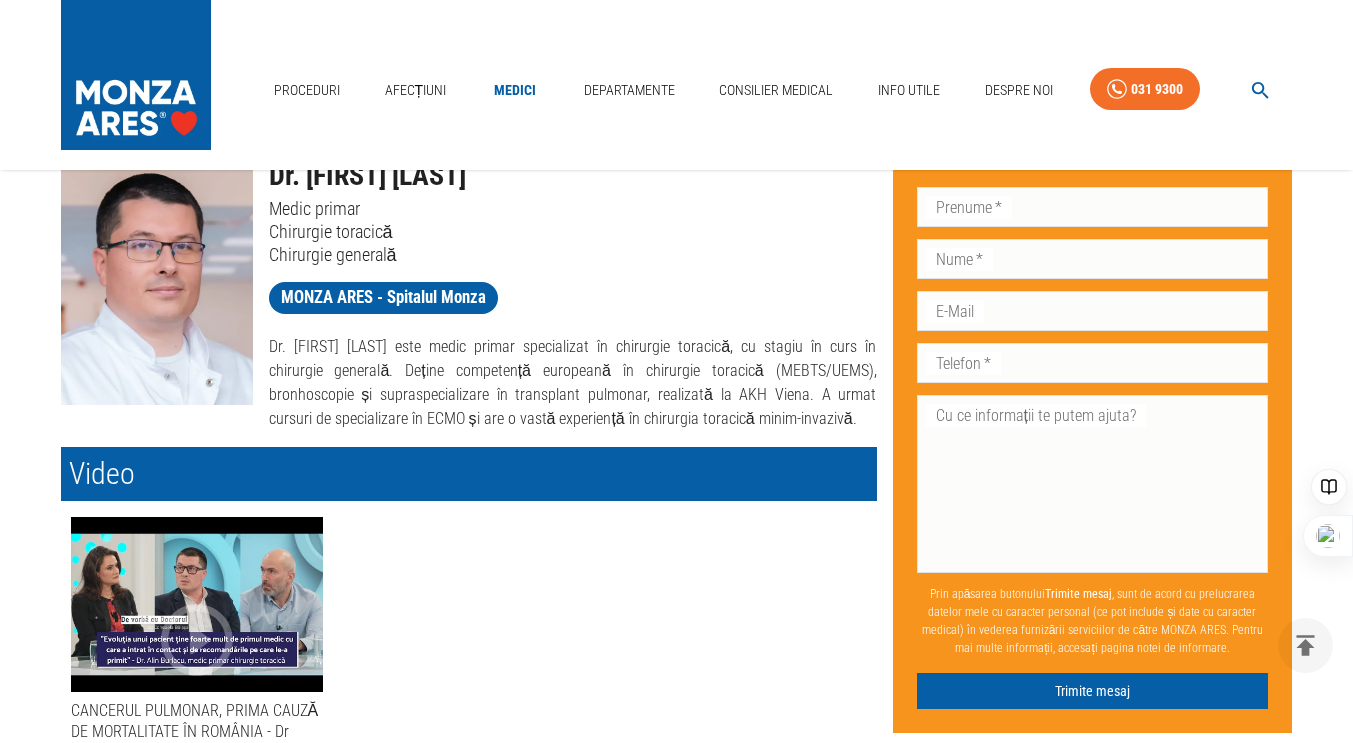 scroll, scrollTop: 0, scrollLeft: 0, axis: both 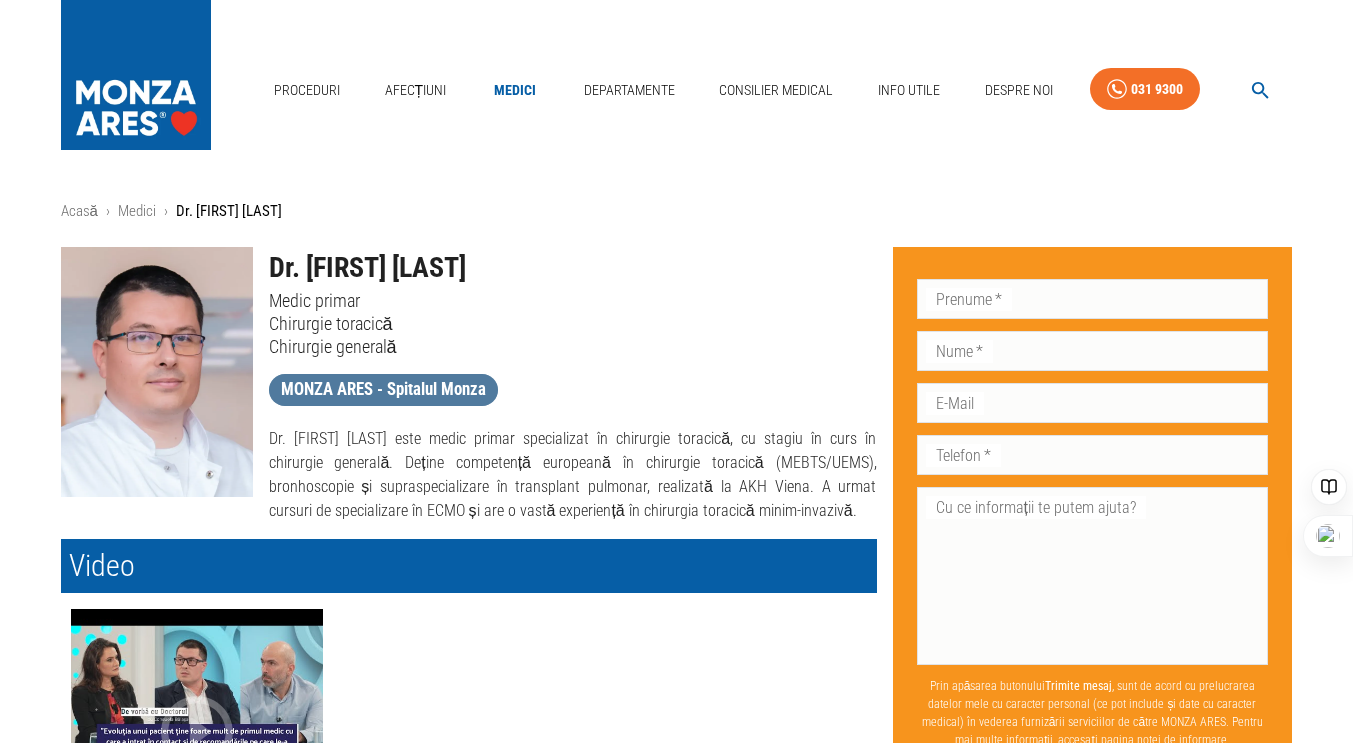 click on "MONZA ARES - Spitalul Monza" at bounding box center [383, 389] 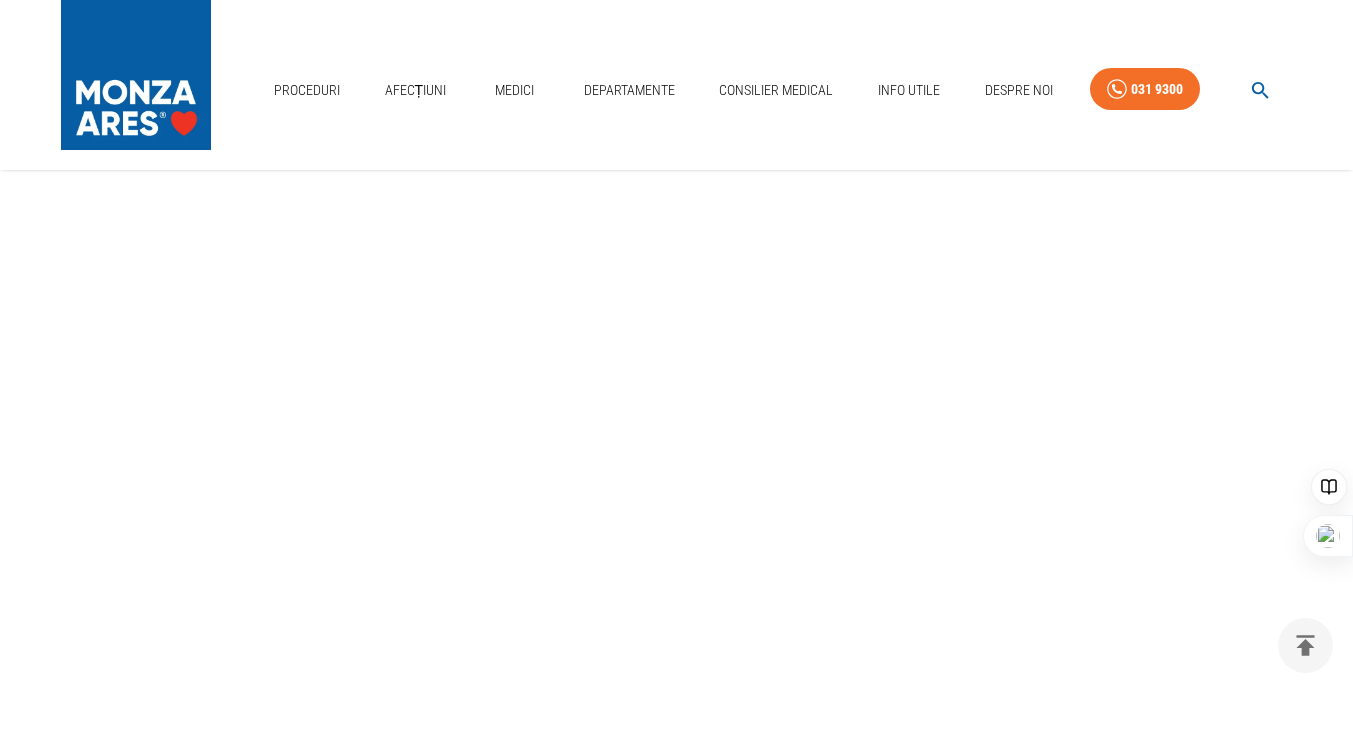 scroll, scrollTop: 530, scrollLeft: 0, axis: vertical 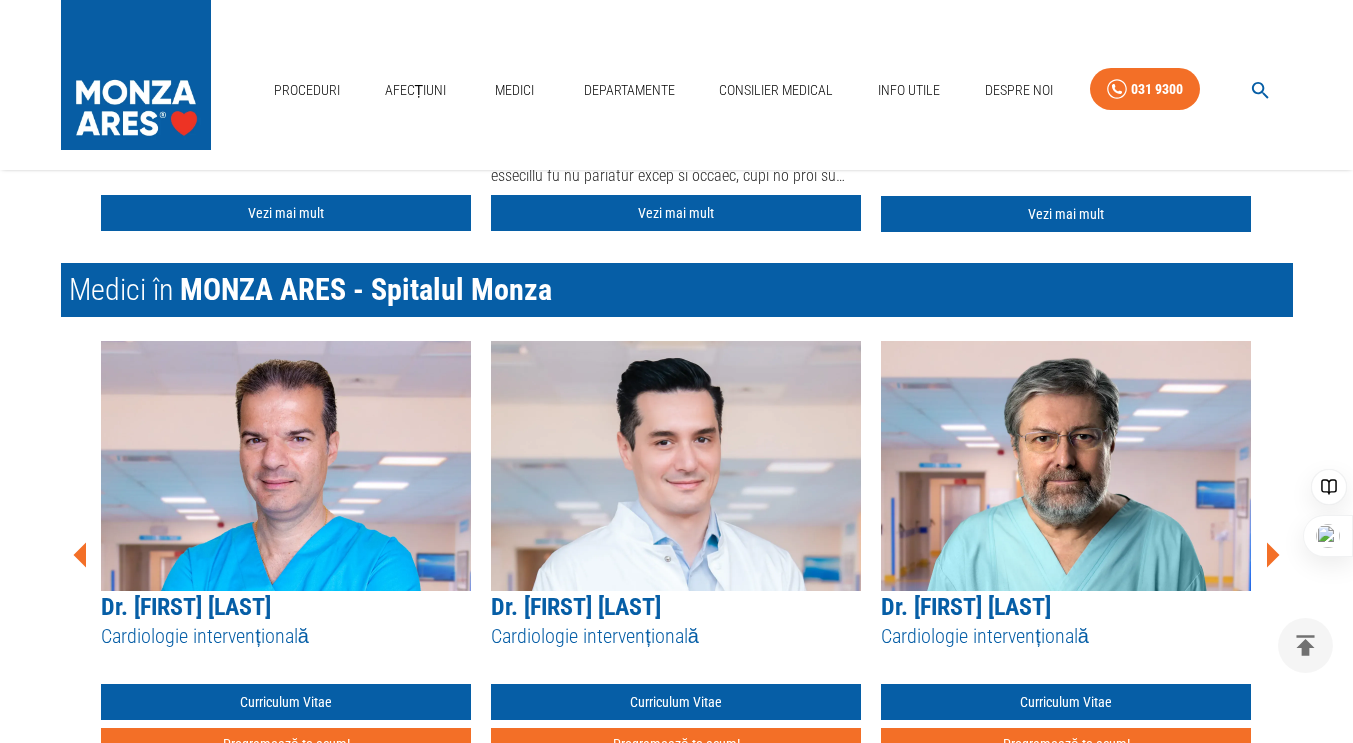 click 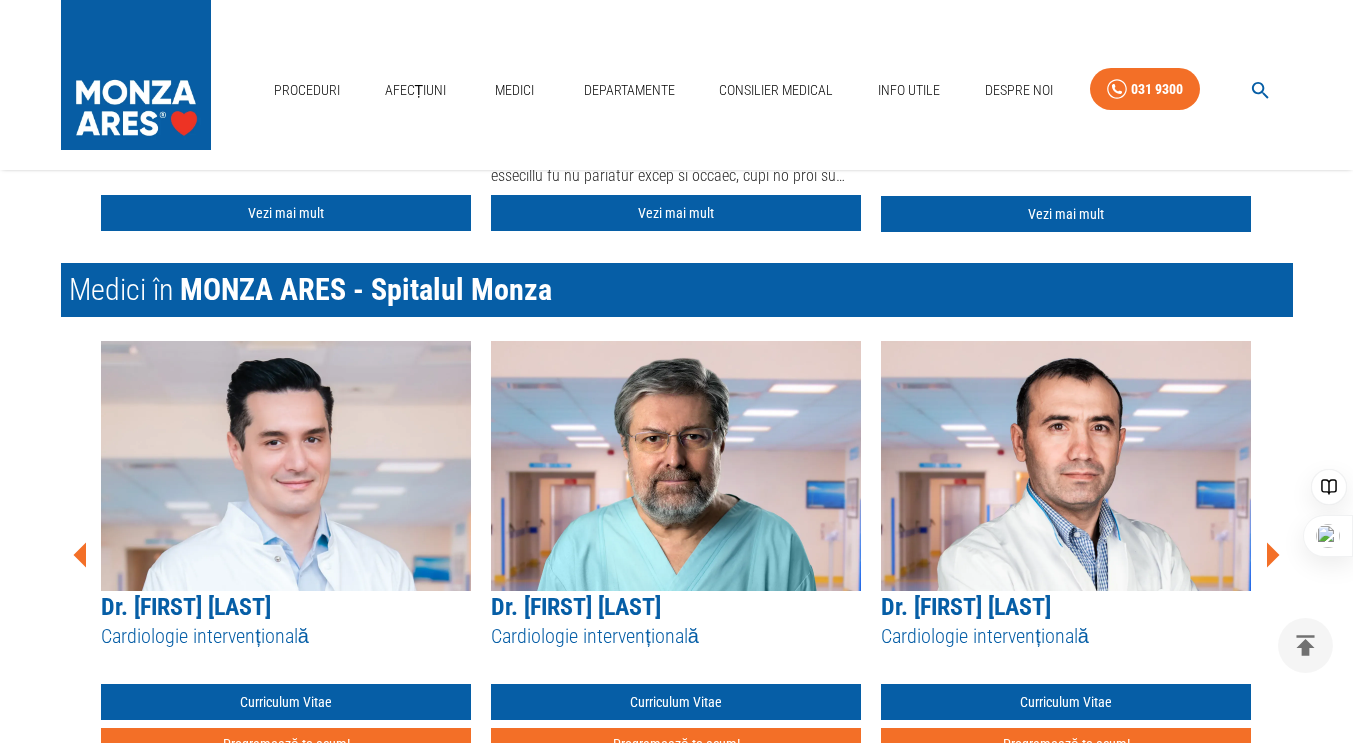 click on "Proceduri efectuate la MONZA ARES București - Bucuresti Ecografia cu substanță de contrast Sonovue Vezi mai mult Stimularea sistemului de conducere cardiacă Vezi mai mult Ablatia prin electroporație (PFA) – Tratament aritmie cardiacă Vezi mai mult Coronarografie - Angiografie coronariana / Diagnostic angina pectorala Vezi mai mult Angioplastie coronariană cu stenturi / Tratament angină pectorală ischemie cardiacă Vezi mai mult Angioplastie carotidiana / Tratament boala carotidiana, atac ischemic vascular, AVC Vezi mai mult Procedura JetStream – sistem de aterectomie pentru dezobstrucția arterelor sever calcifiate Vezi mai mult Terapia Shockwave / Tratament boala cardiacă ischemică – artere calcifiate Vezi mai mult Rotablație coronariană - Tratament angină pectorală (artere calcifiate) Vezi mai mult Tratament stenoză aortică – TAVI – Implantare valvă aortică Vezi mai mult Tratament insuficiență mitrală - MitraClip Vezi mai mult Vezi mai mult Vezi mai mult Medici în" at bounding box center [661, 1755] 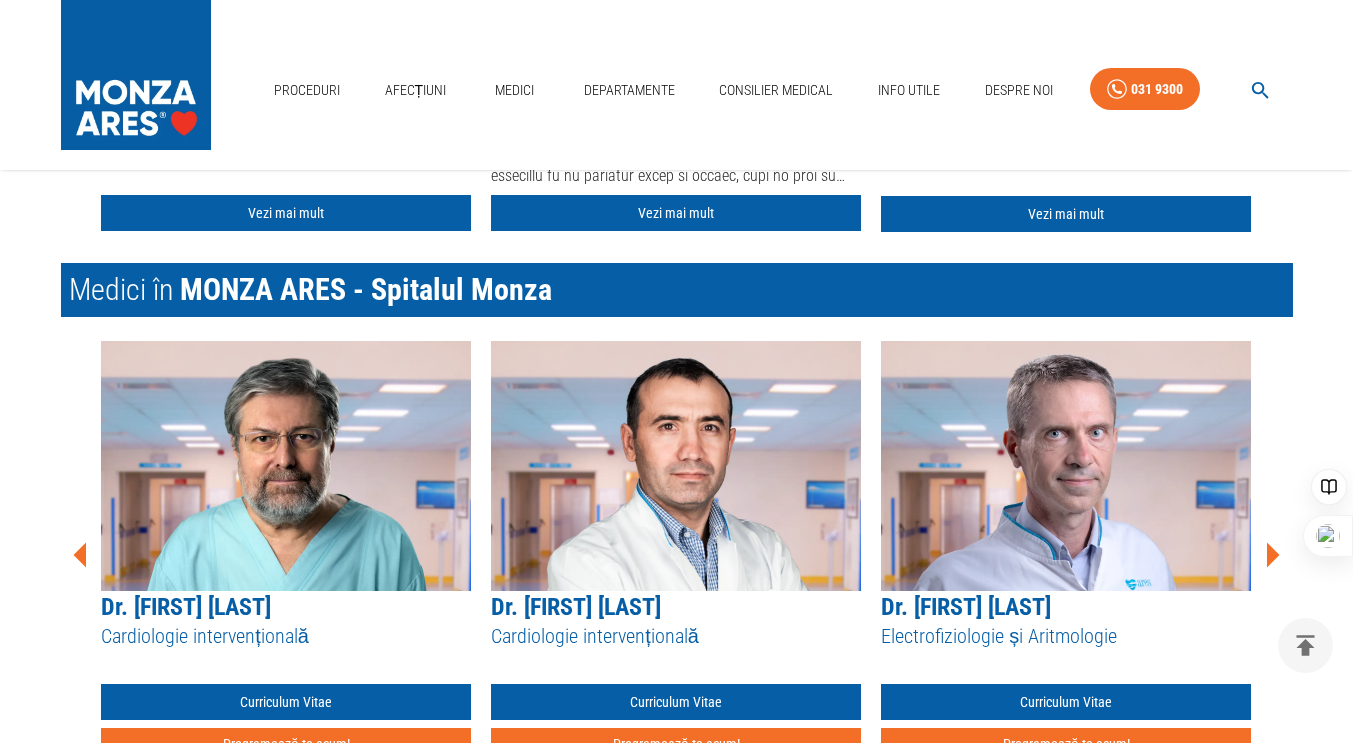 click 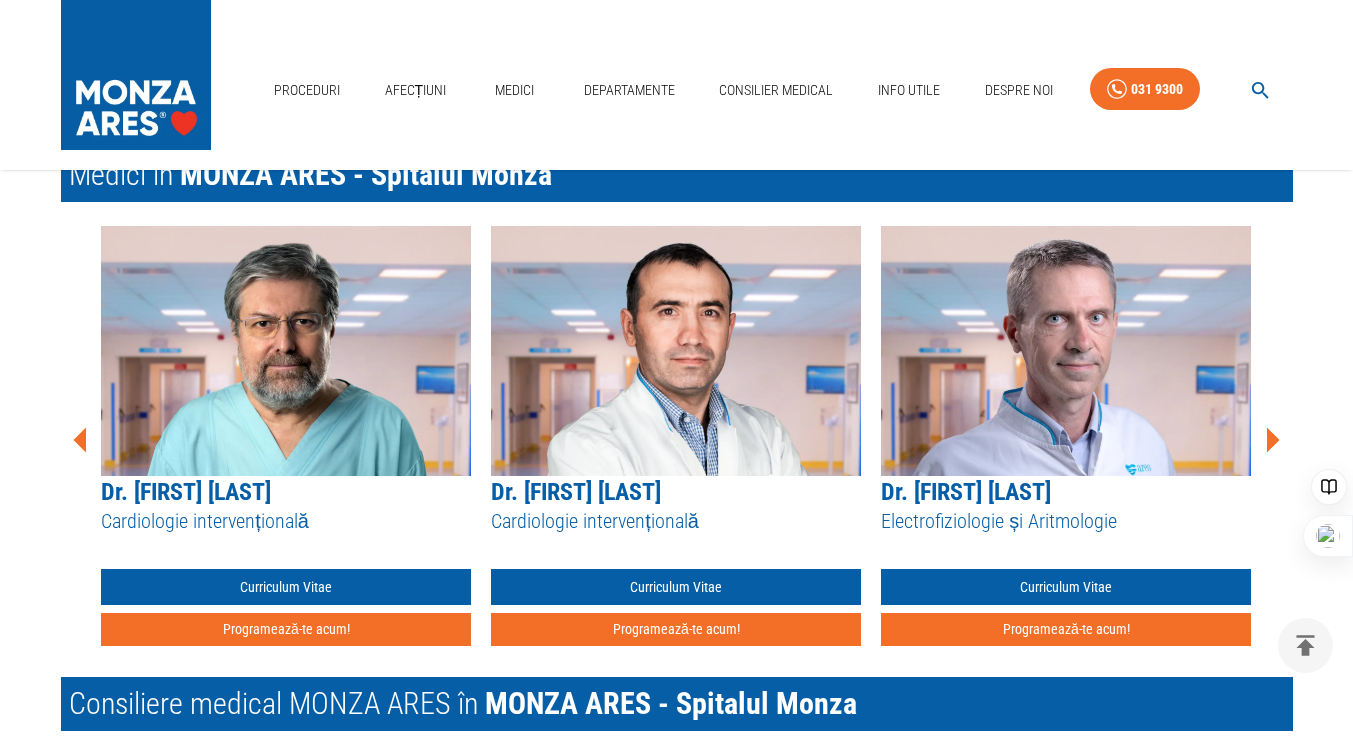 scroll, scrollTop: 3232, scrollLeft: 0, axis: vertical 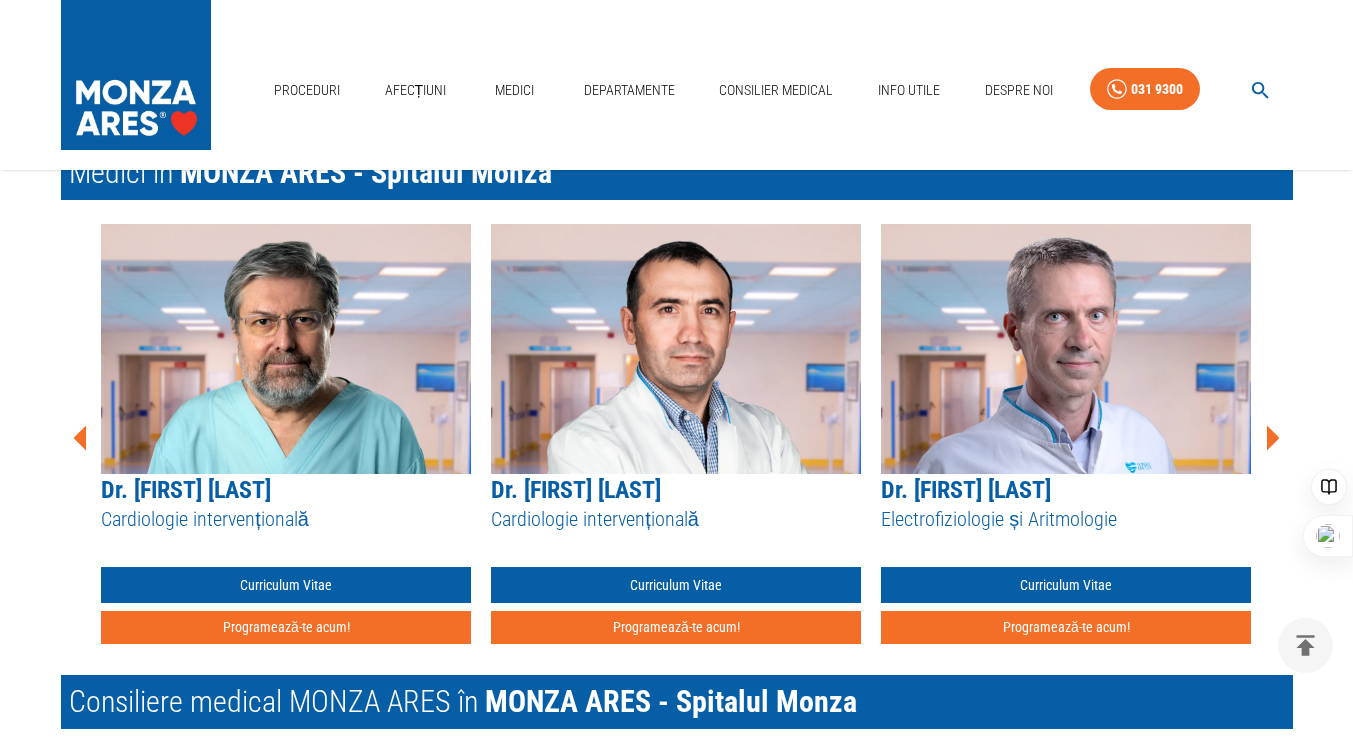 click at bounding box center (1066, 349) 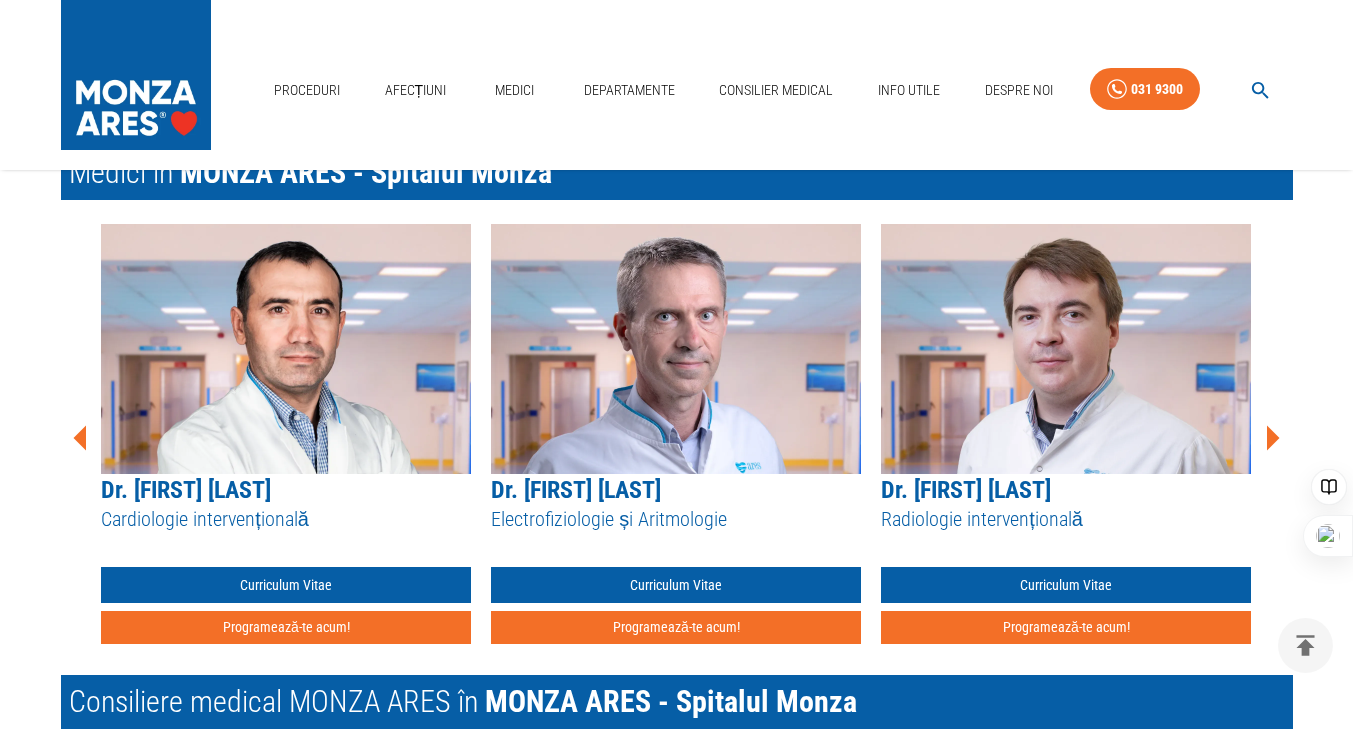 click on "Proceduri efectuate la MONZA ARES București - Bucuresti Ecografia cu substanță de contrast Sonovue Vezi mai mult Stimularea sistemului de conducere cardiacă Vezi mai mult Ablatia prin electroporație (PFA) – Tratament aritmie cardiacă Vezi mai mult Coronarografie - Angiografie coronariana / Diagnostic angina pectorala Vezi mai mult Angioplastie coronariană cu stenturi / Tratament angină pectorală ischemie cardiacă Vezi mai mult Angioplastie carotidiana / Tratament boala carotidiana, atac ischemic vascular, AVC Vezi mai mult Procedura JetStream – sistem de aterectomie pentru dezobstrucția arterelor sever calcifiate Vezi mai mult Terapia Shockwave / Tratament boala cardiacă ischemică – artere calcifiate Vezi mai mult Rotablație coronariană - Tratament angină pectorală (artere calcifiate) Vezi mai mult Tratament stenoză aortică – TAVI – Implantare valvă aortică Vezi mai mult Tratament insuficiență mitrală - MitraClip Vezi mai mult Vezi mai mult Vezi mai mult Medici în" at bounding box center (661, 1638) 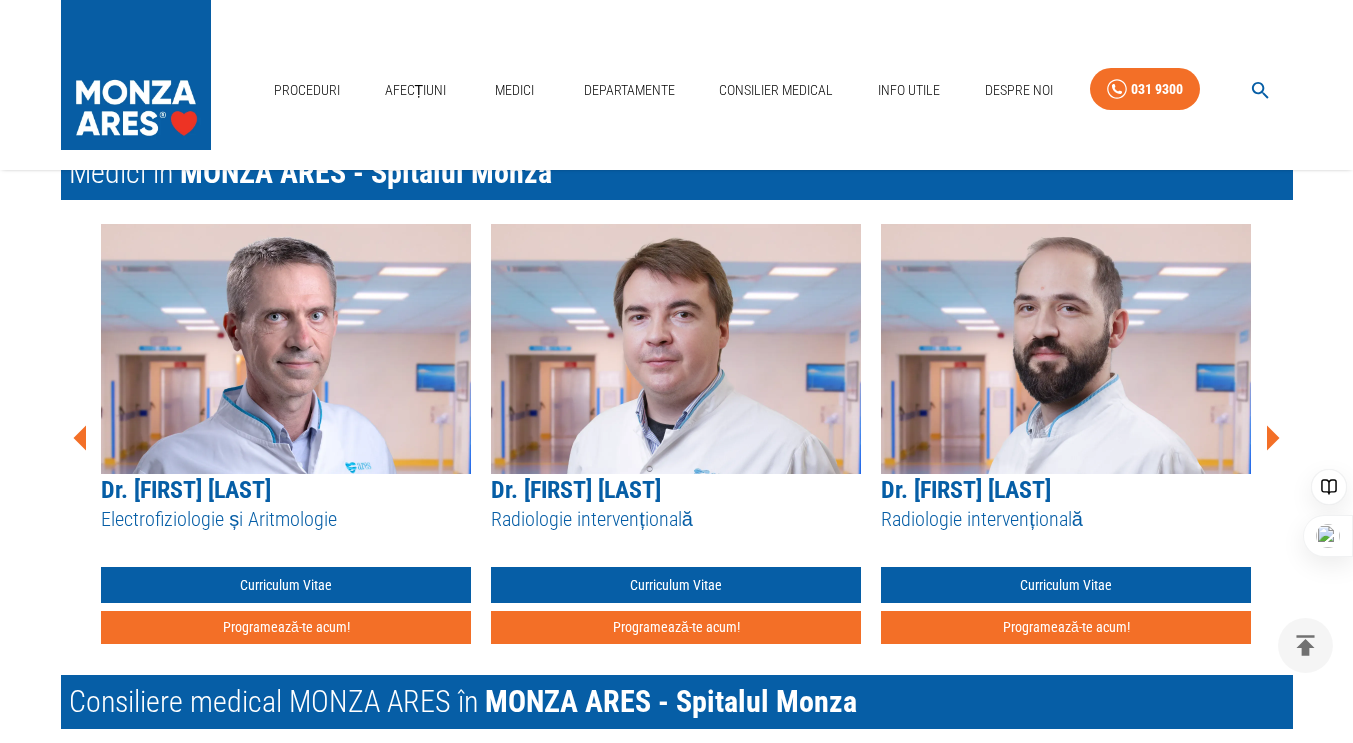 click 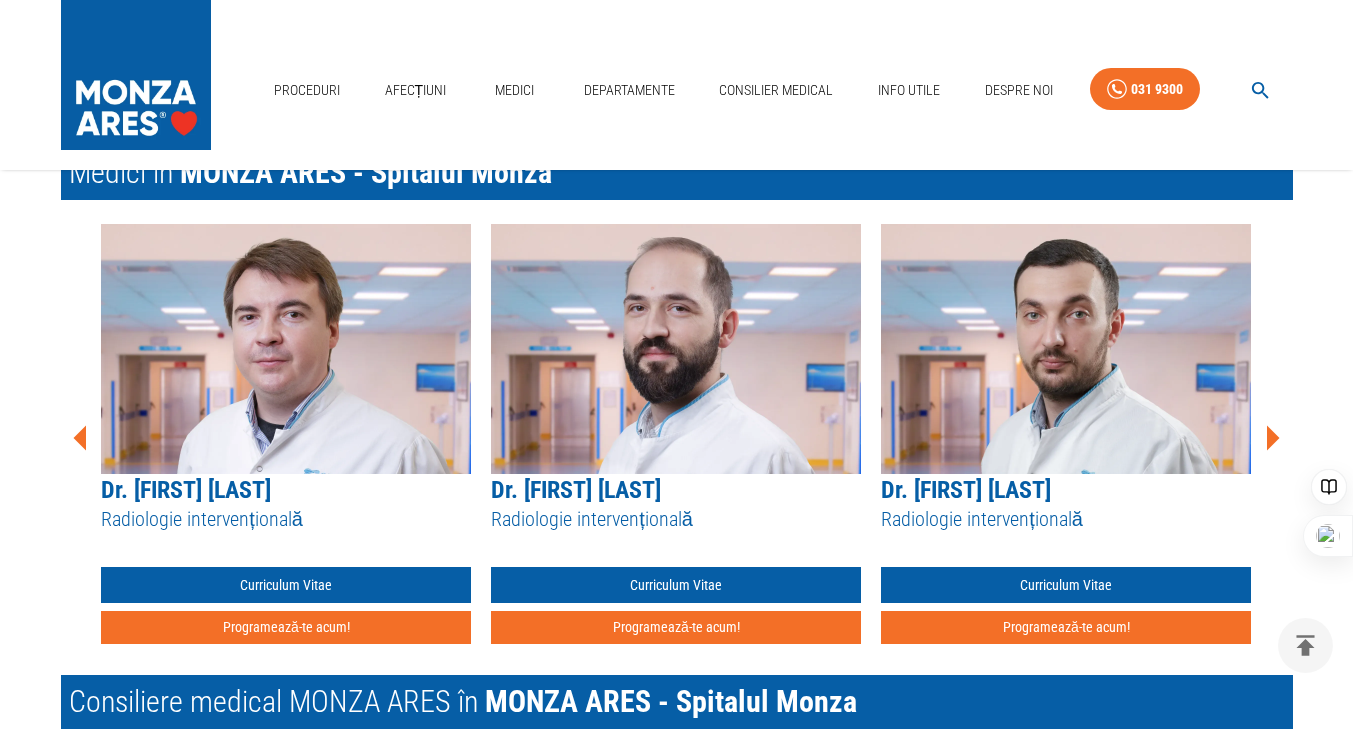 click 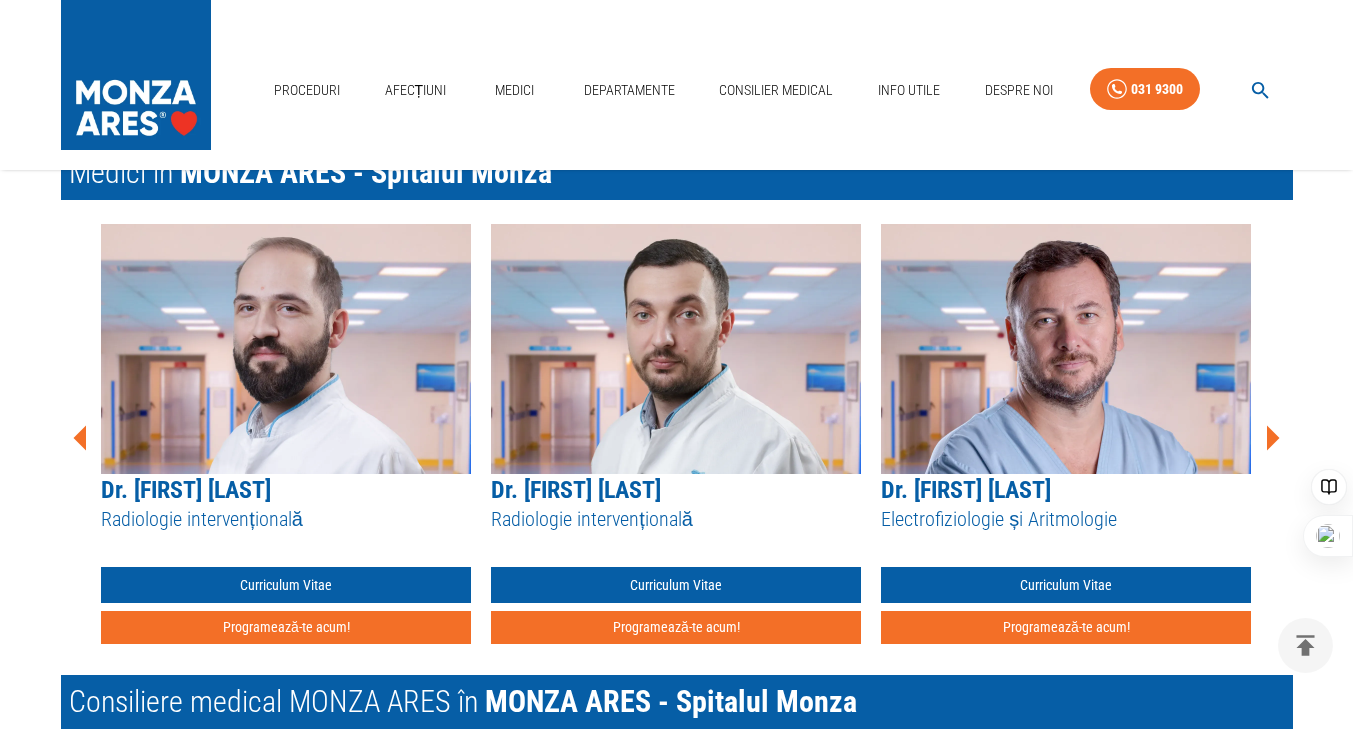 click 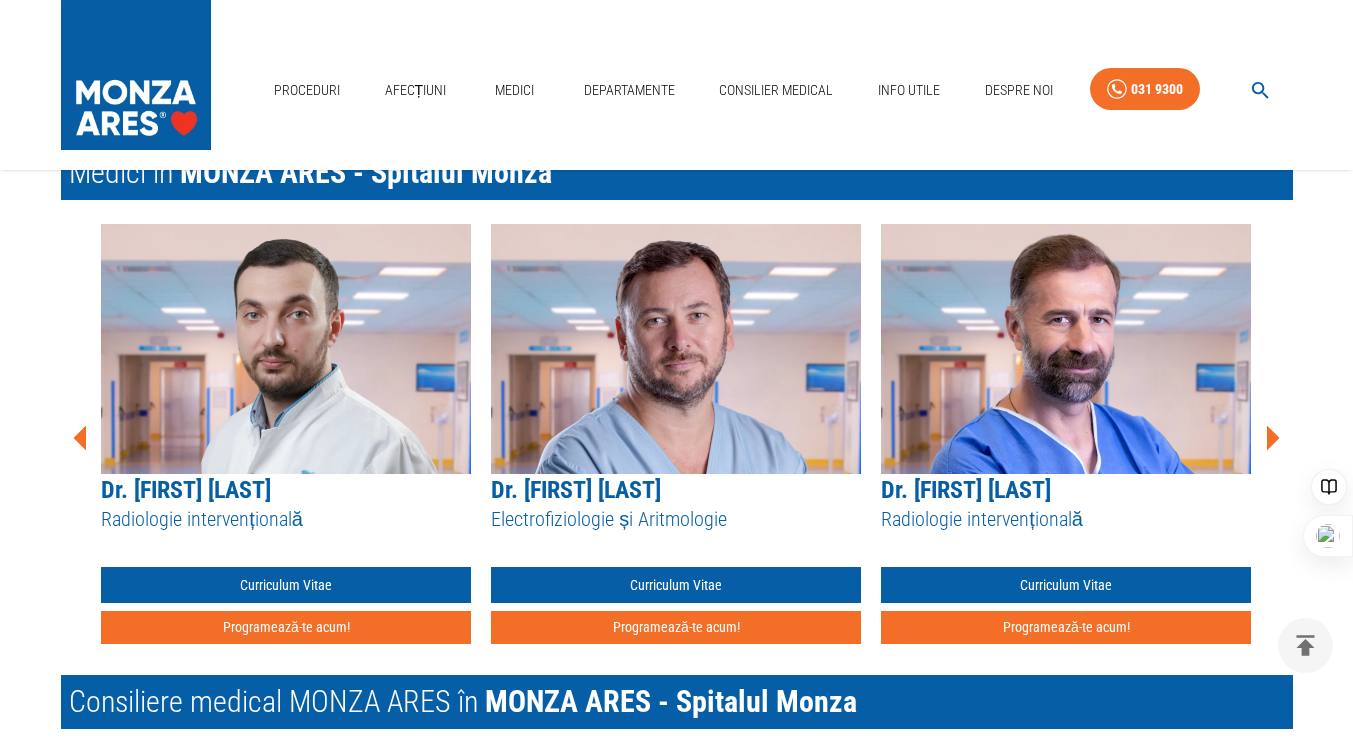 click 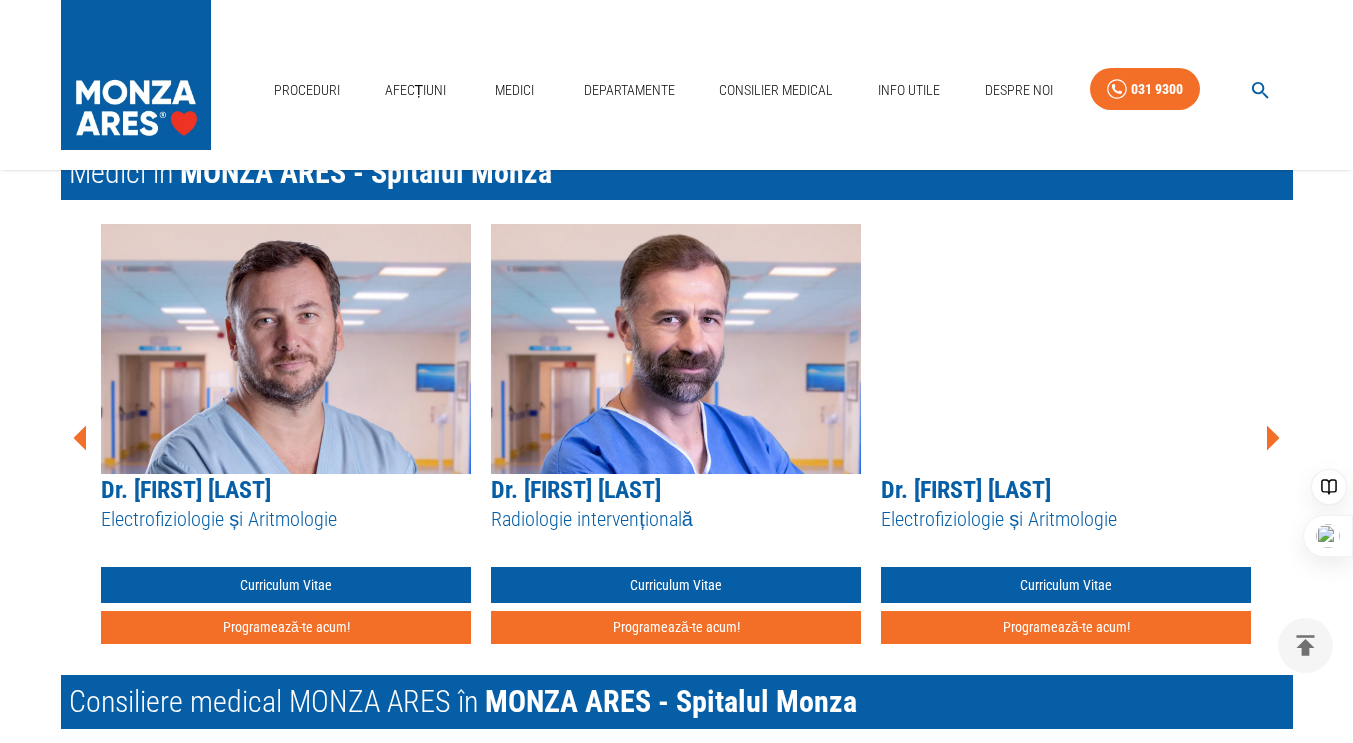 click 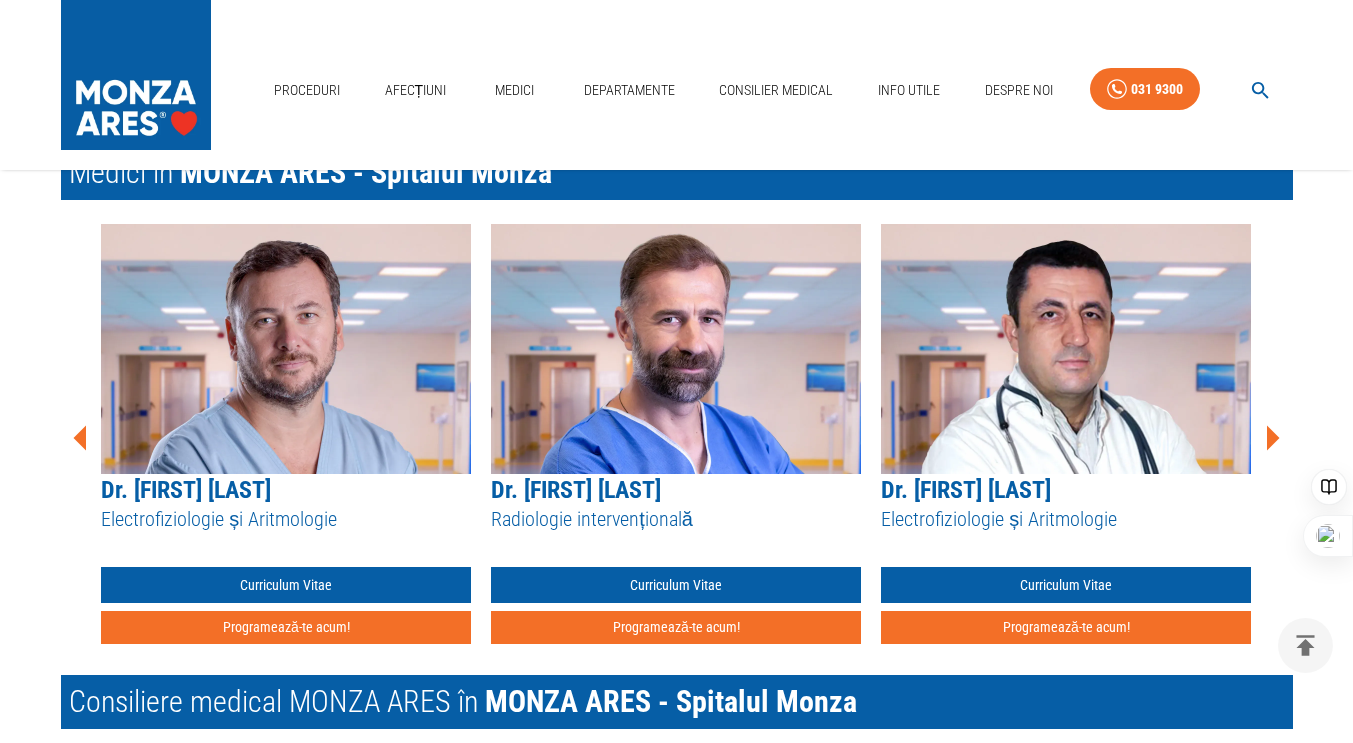 click on "Proceduri efectuate la MONZA ARES București - Bucuresti Ecografia cu substanță de contrast Sonovue Vezi mai mult Stimularea sistemului de conducere cardiacă Vezi mai mult Ablatia prin electroporație (PFA) – Tratament aritmie cardiacă Vezi mai mult Coronarografie - Angiografie coronariana / Diagnostic angina pectorala Vezi mai mult Angioplastie coronariană cu stenturi / Tratament angină pectorală ischemie cardiacă Vezi mai mult Angioplastie carotidiana / Tratament boala carotidiana, atac ischemic vascular, AVC Vezi mai mult Procedura JetStream – sistem de aterectomie pentru dezobstrucția arterelor sever calcifiate Vezi mai mult Terapia Shockwave / Tratament boala cardiacă ischemică – artere calcifiate Vezi mai mult Rotablație coronariană - Tratament angină pectorală (artere calcifiate) Vezi mai mult Tratament stenoză aortică – TAVI – Implantare valvă aortică Vezi mai mult Tratament insuficiență mitrală - MitraClip Vezi mai mult Vezi mai mult Vezi mai mult Medici în" at bounding box center [661, 1638] 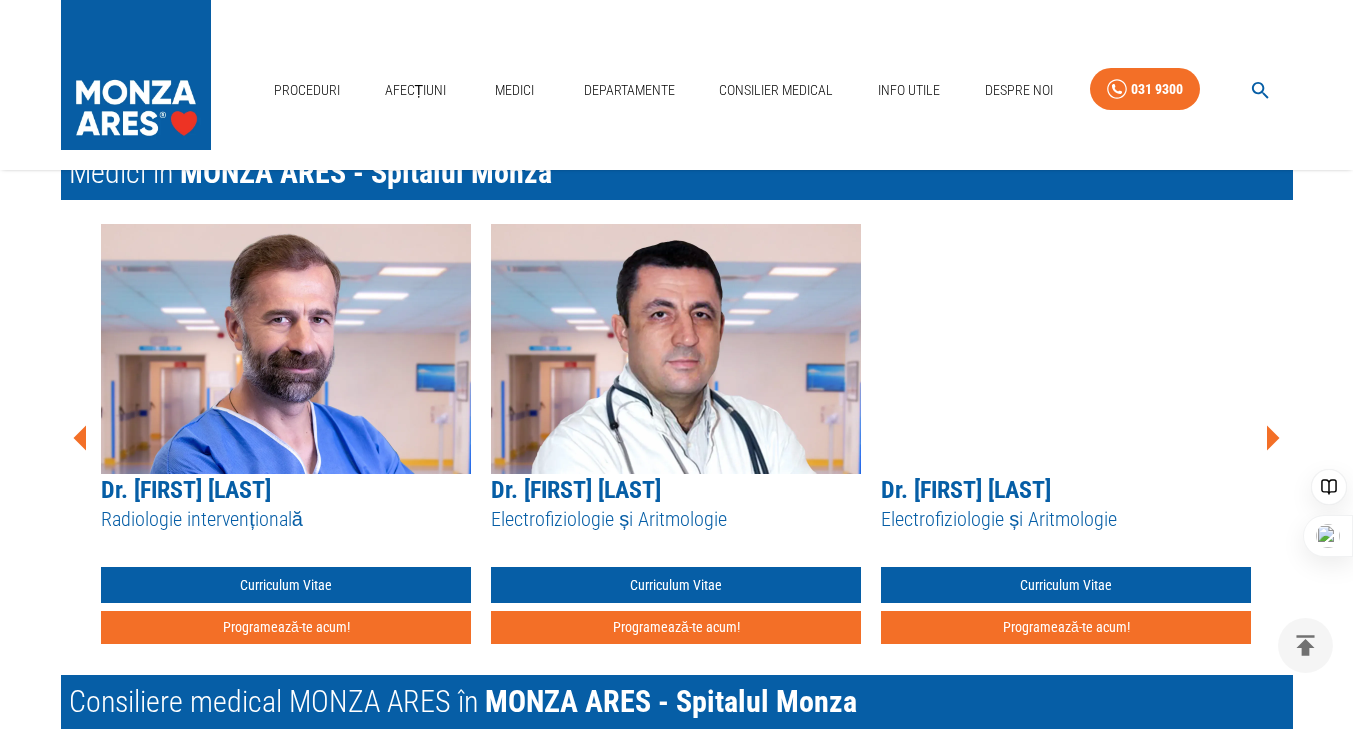click 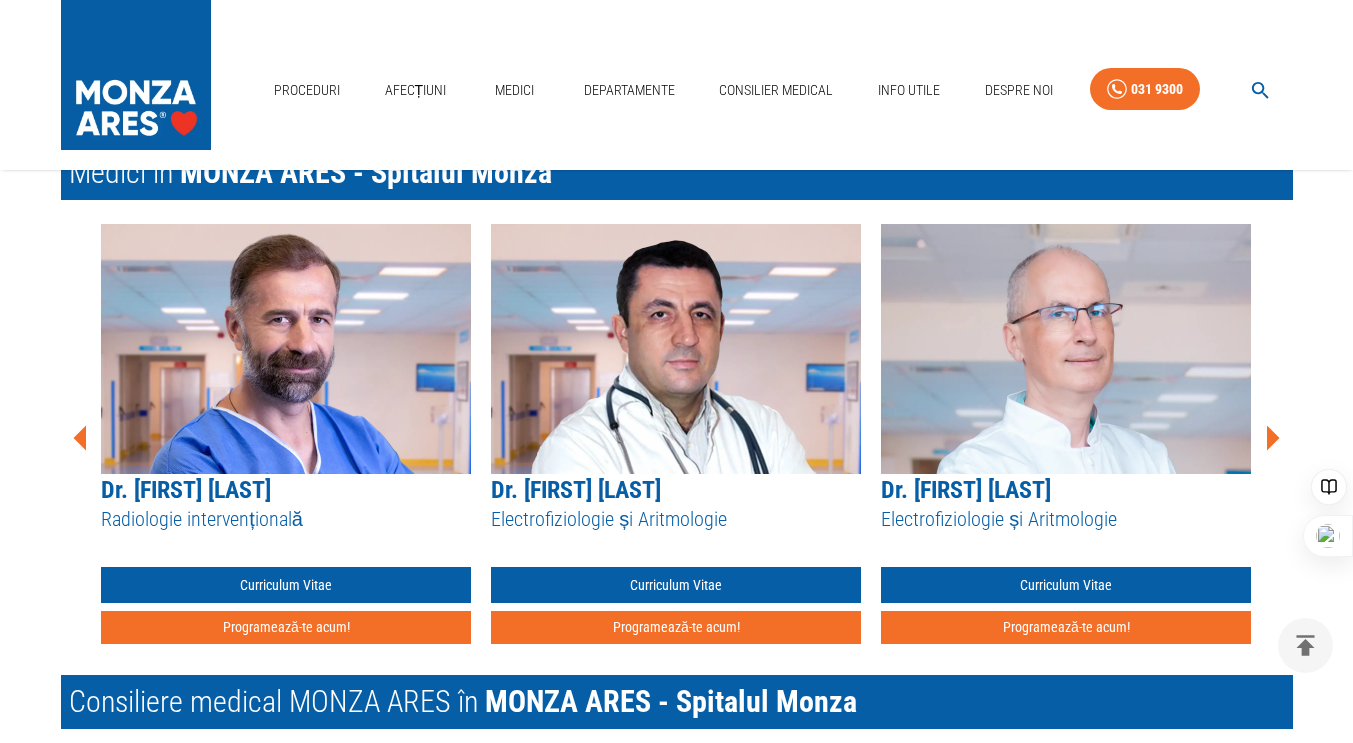 click on "Proceduri efectuate la MONZA ARES București - Bucuresti Ecografia cu substanță de contrast Sonovue Vezi mai mult Stimularea sistemului de conducere cardiacă Vezi mai mult Ablatia prin electroporație (PFA) – Tratament aritmie cardiacă Vezi mai mult Coronarografie - Angiografie coronariana / Diagnostic angina pectorala Vezi mai mult Angioplastie coronariană cu stenturi / Tratament angină pectorală ischemie cardiacă Vezi mai mult Angioplastie carotidiana / Tratament boala carotidiana, atac ischemic vascular, AVC Vezi mai mult Procedura JetStream – sistem de aterectomie pentru dezobstrucția arterelor sever calcifiate Vezi mai mult Terapia Shockwave / Tratament boala cardiacă ischemică – artere calcifiate Vezi mai mult Rotablație coronariană - Tratament angină pectorală (artere calcifiate) Vezi mai mult Tratament stenoză aortică – TAVI – Implantare valvă aortică Vezi mai mult Tratament insuficiență mitrală - MitraClip Vezi mai mult Vezi mai mult Vezi mai mult Medici în" at bounding box center [661, 1638] 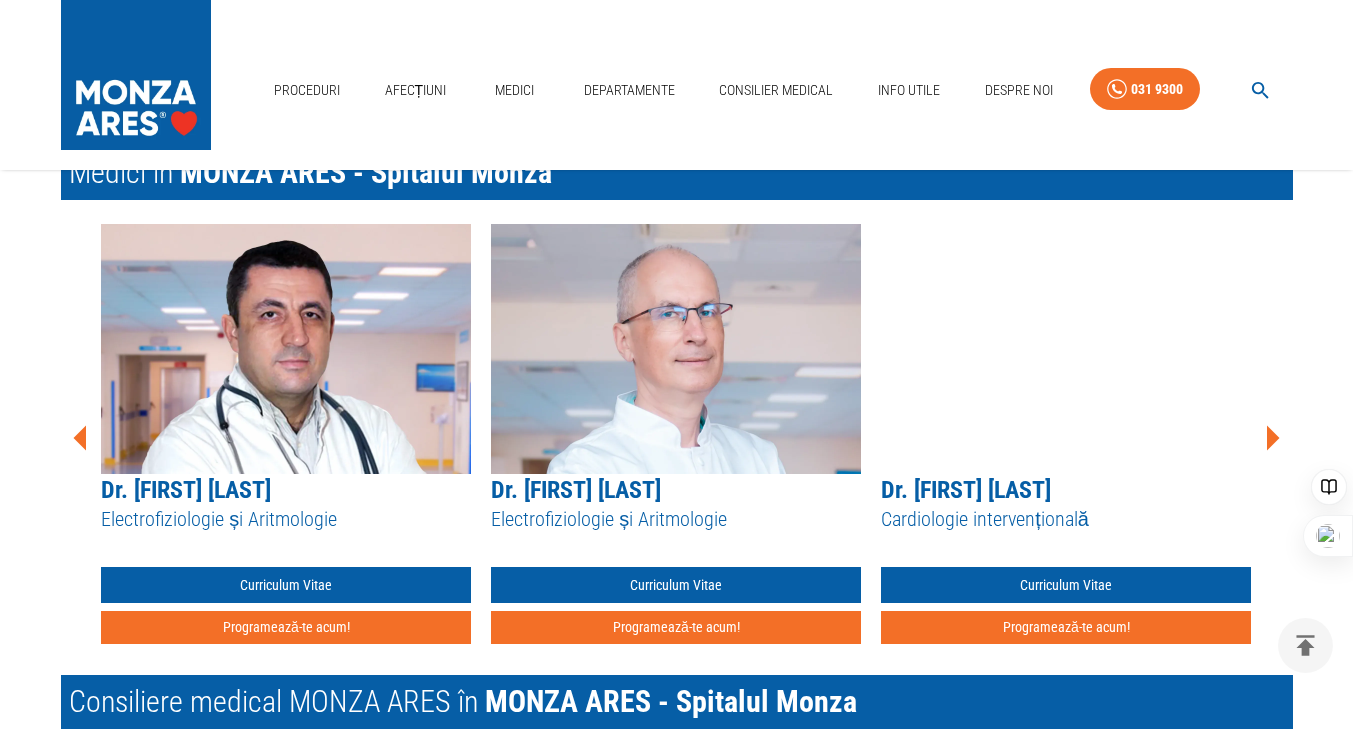 click 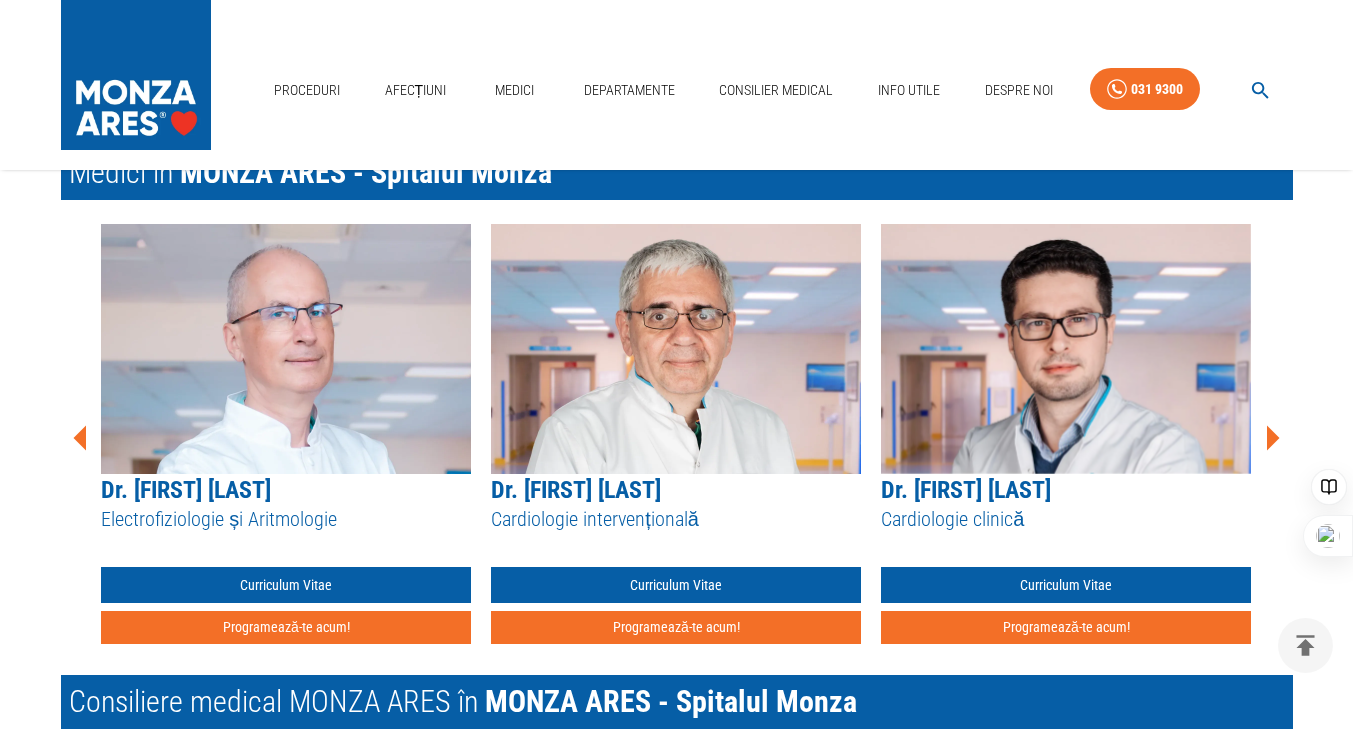click 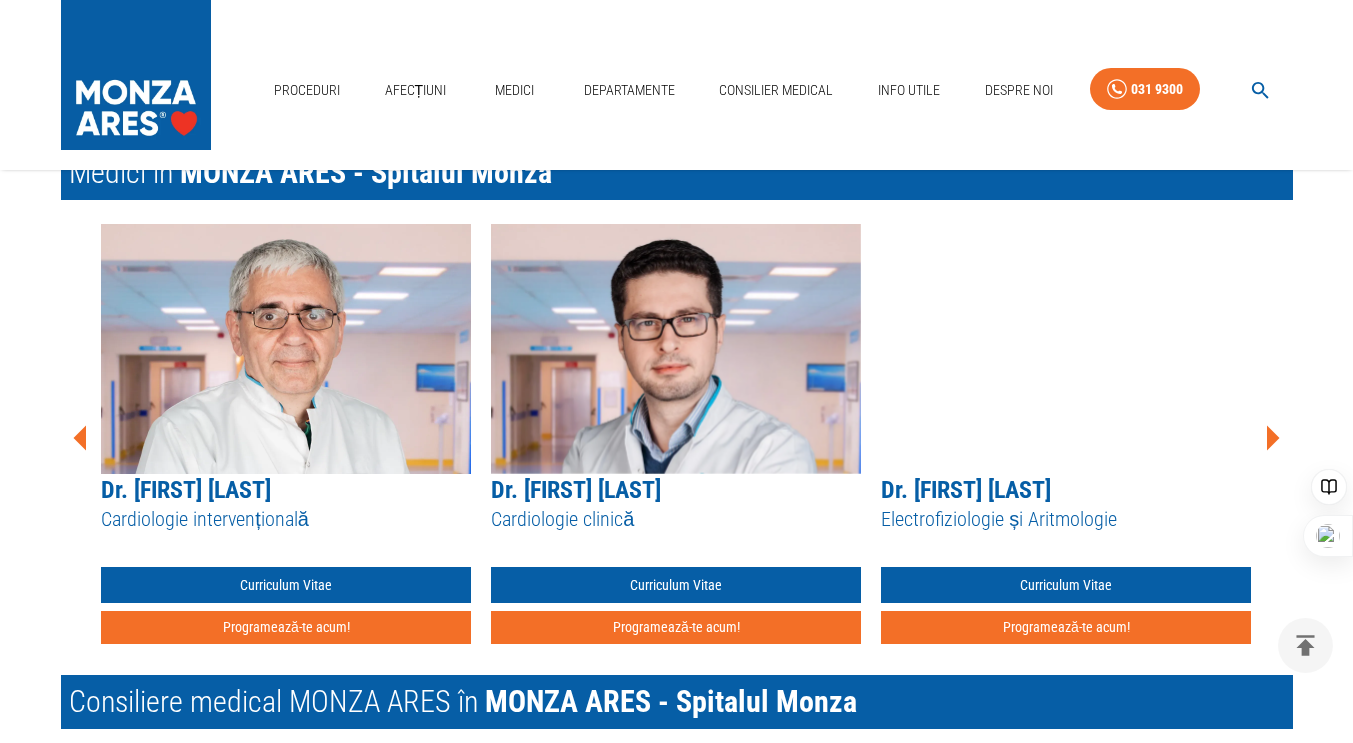 click 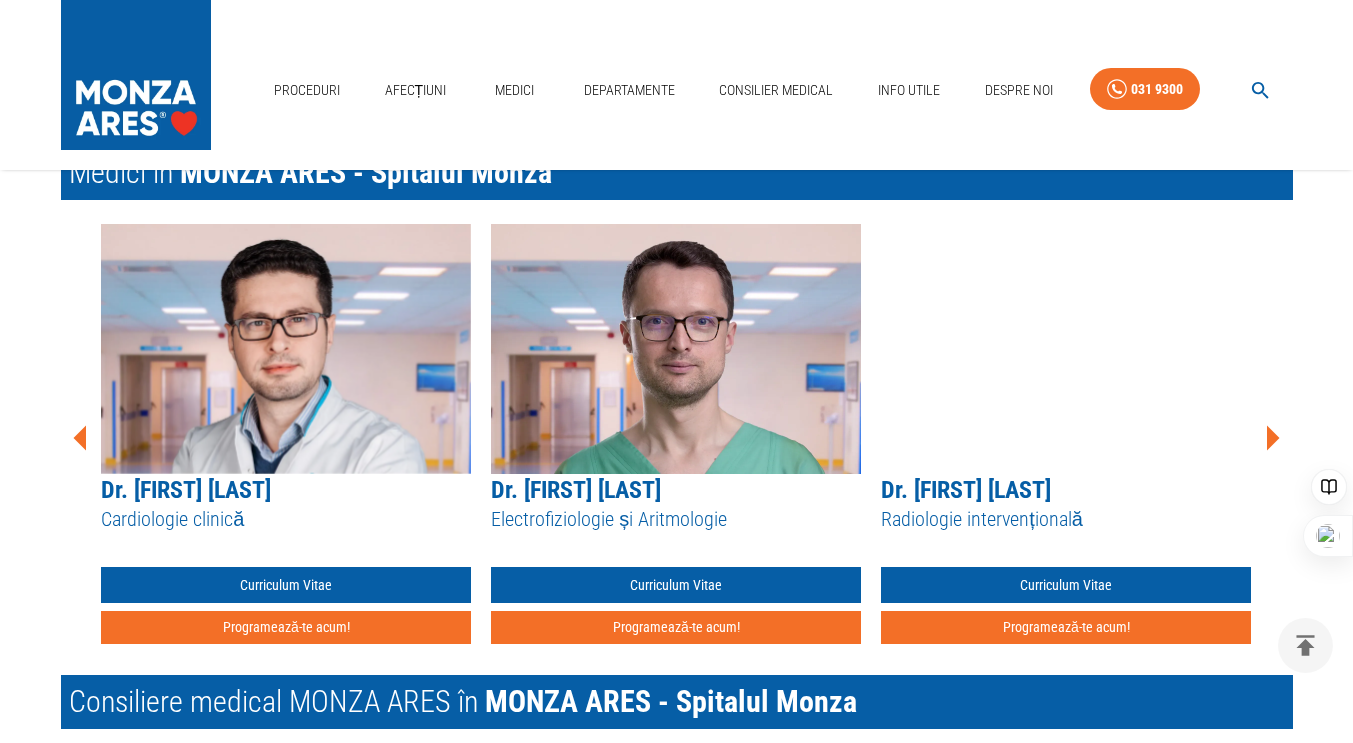 click 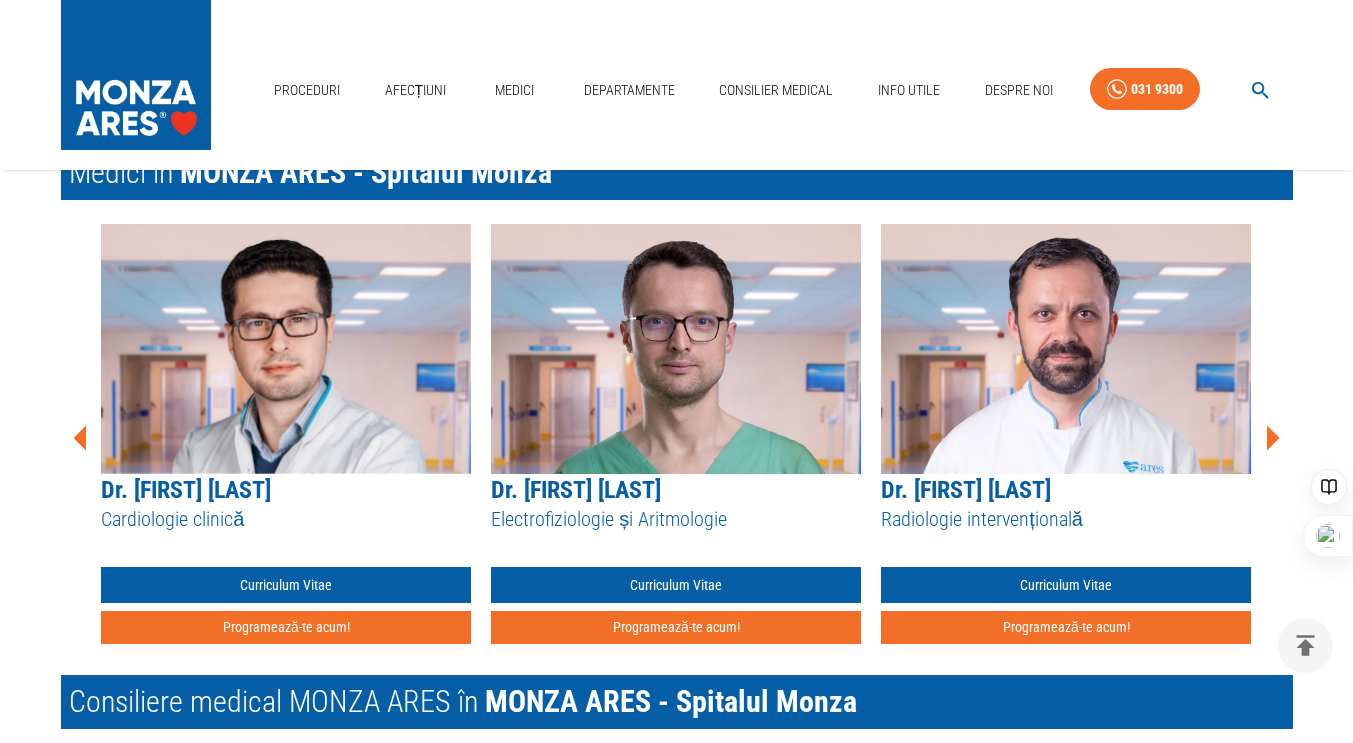 click 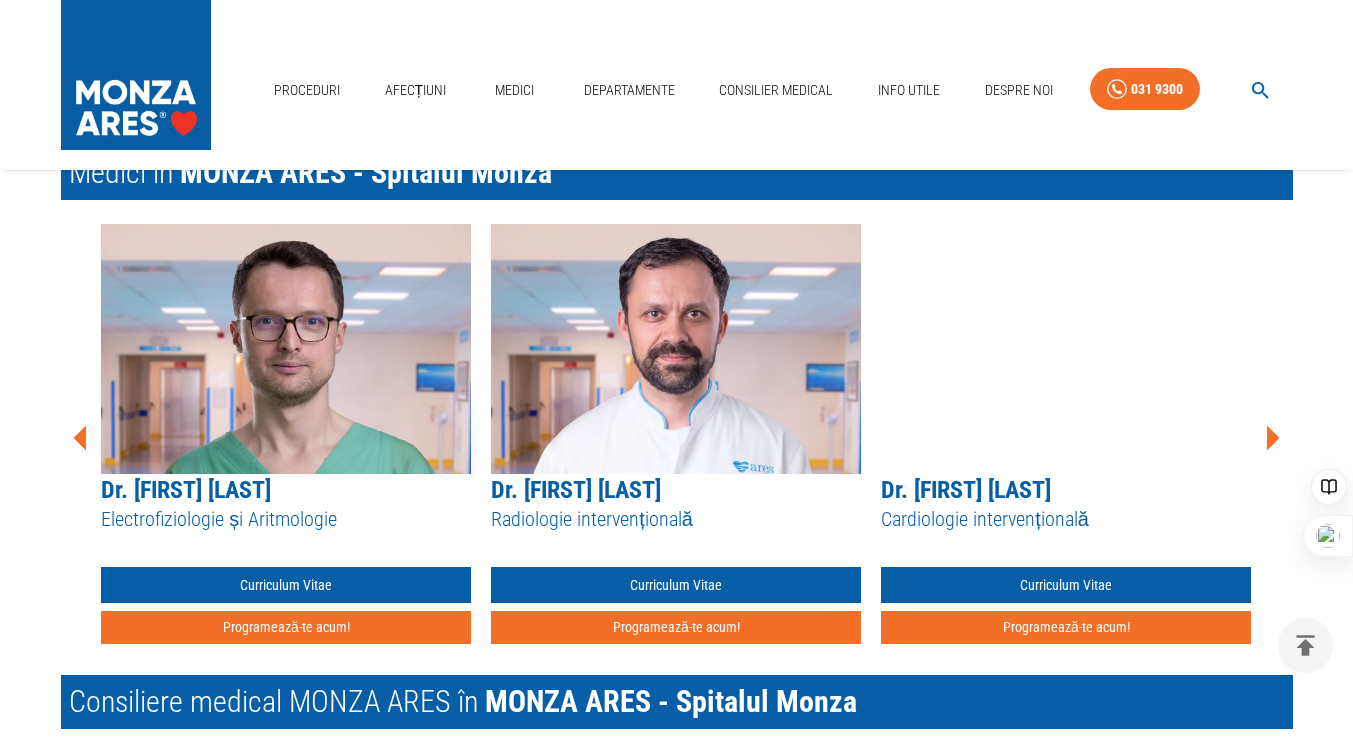 click 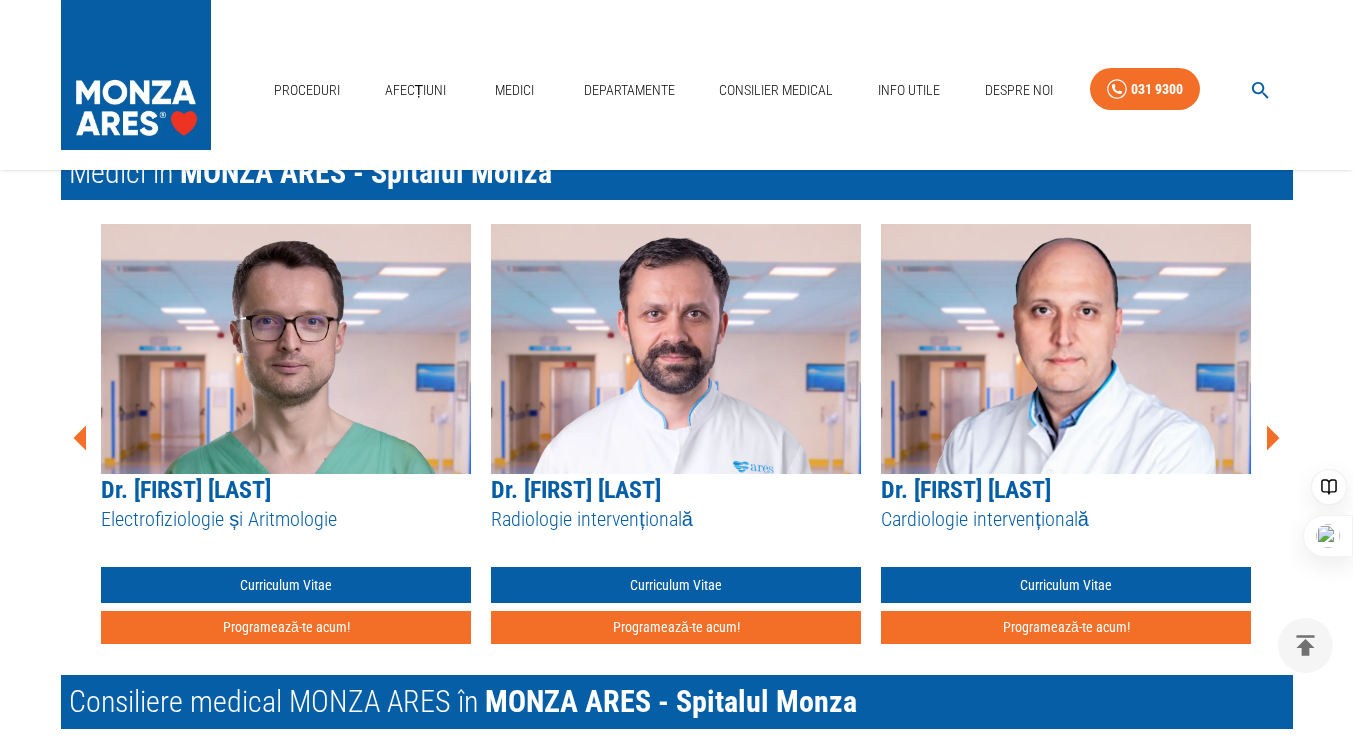 click on "Proceduri efectuate la MONZA ARES București - Bucuresti Ecografia cu substanță de contrast Sonovue Vezi mai mult Stimularea sistemului de conducere cardiacă Vezi mai mult Ablatia prin electroporație (PFA) – Tratament aritmie cardiacă Vezi mai mult Coronarografie - Angiografie coronariana / Diagnostic angina pectorala Vezi mai mult Angioplastie coronariană cu stenturi / Tratament angină pectorală ischemie cardiacă Vezi mai mult Angioplastie carotidiana / Tratament boala carotidiana, atac ischemic vascular, AVC Vezi mai mult Procedura JetStream – sistem de aterectomie pentru dezobstrucția arterelor sever calcifiate Vezi mai mult Terapia Shockwave / Tratament boala cardiacă ischemică – artere calcifiate Vezi mai mult Rotablație coronariană - Tratament angină pectorală (artere calcifiate) Vezi mai mult Tratament stenoză aortică – TAVI – Implantare valvă aortică Vezi mai mult Tratament insuficiență mitrală - MitraClip Vezi mai mult Vezi mai mult Vezi mai mult Medici în" at bounding box center [661, 1638] 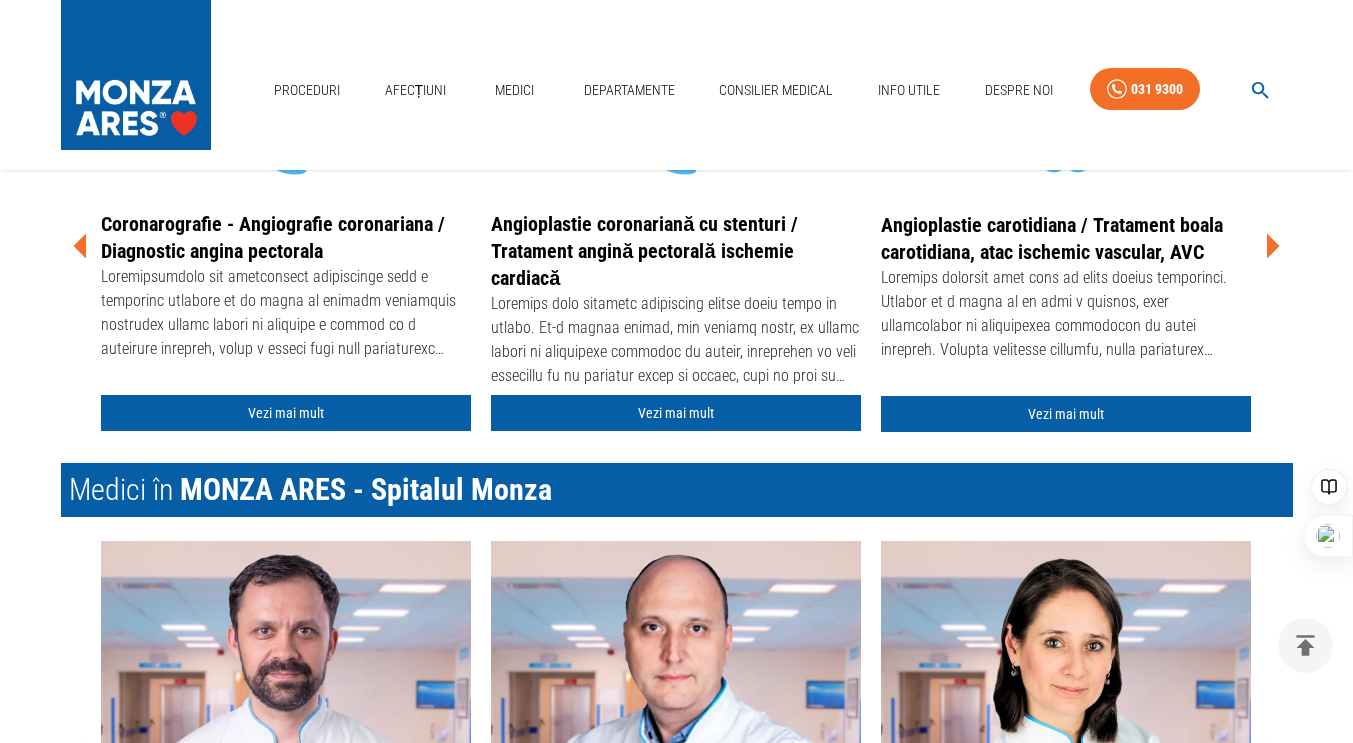 scroll, scrollTop: 2800, scrollLeft: 0, axis: vertical 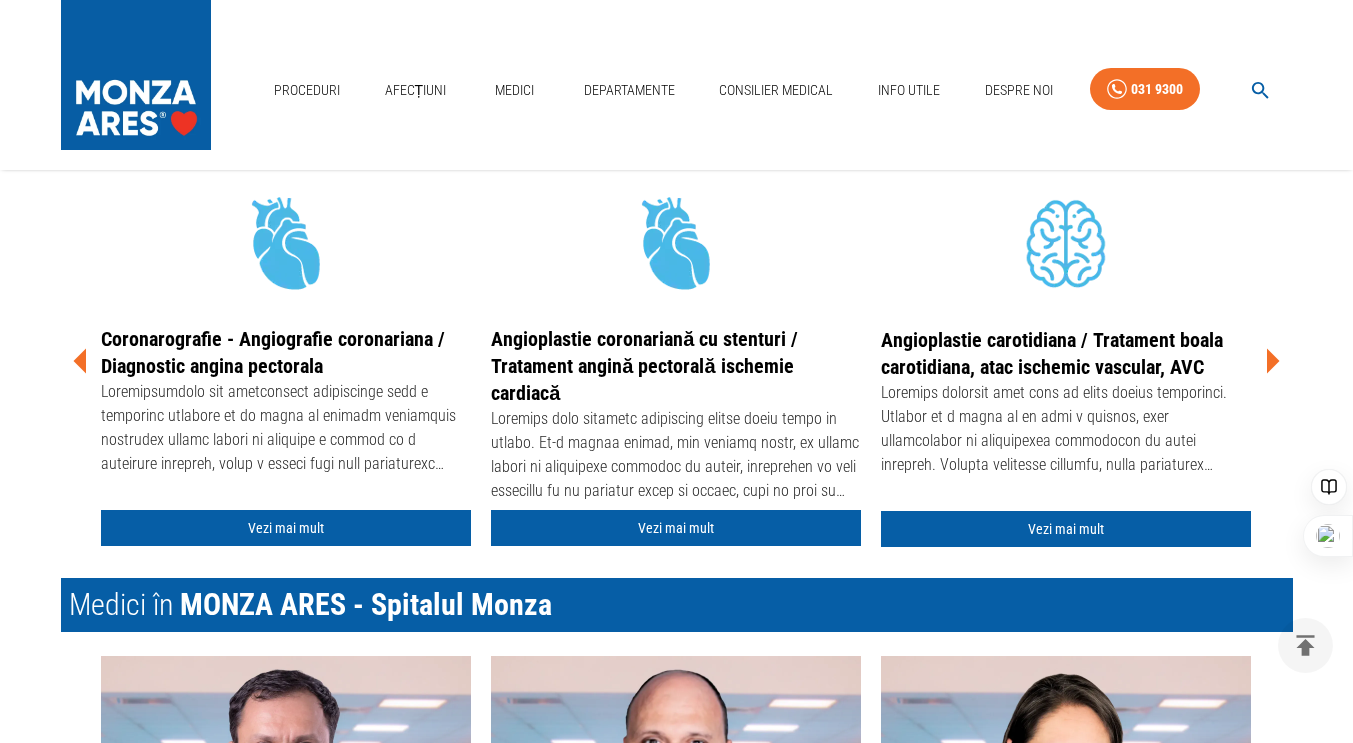 click at bounding box center (676, 247) 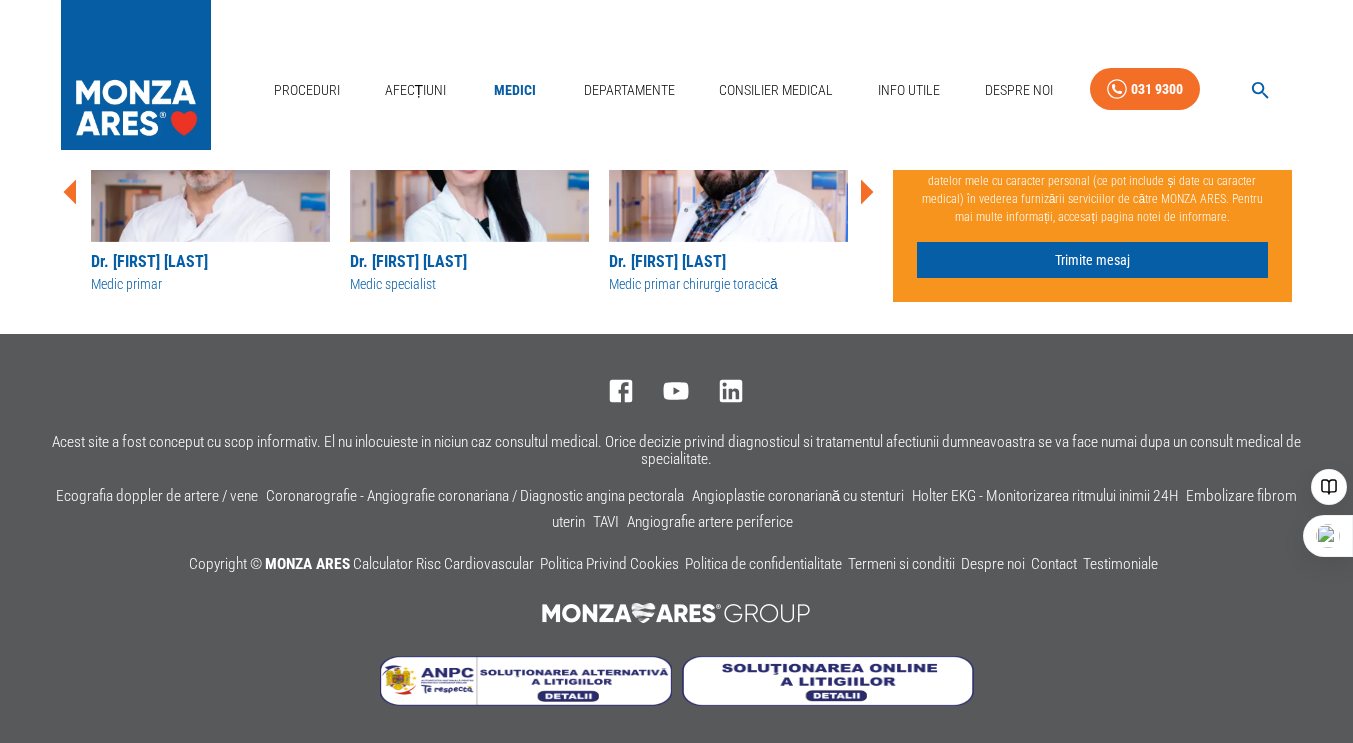 scroll, scrollTop: 0, scrollLeft: 0, axis: both 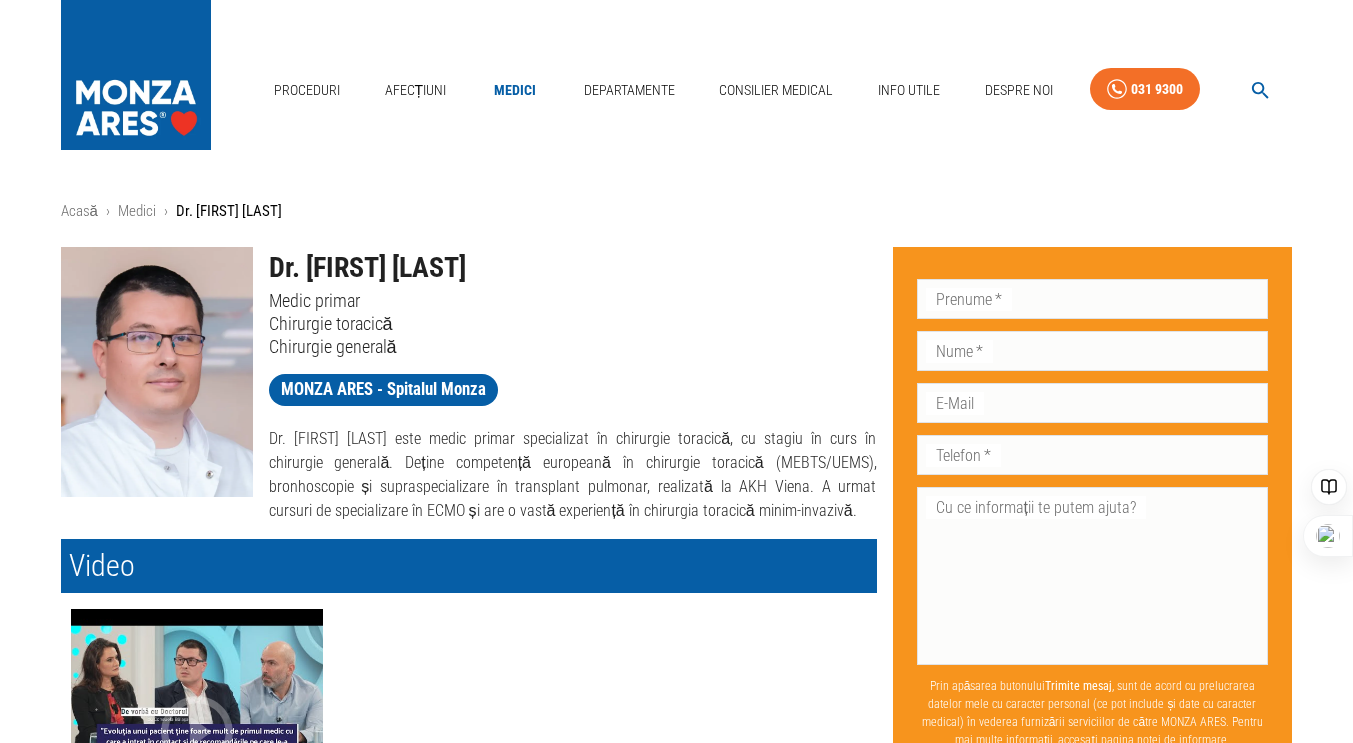 click on "Acasă › Medici › Dr. [FIRST] [LAST] Dr. [FIRST] [LAST] Medic primar Chirurgie toracică Chirurgie generală MONZA ARES - Spitalul Monza Dr. [FIRST] [LAST] este medic primar specializat în chirurgie toracică, cu stagiu în curs în chirurgie generală. Deține competență europeană în chirurgie toracică (MEBTS/UEMS), bronhoscopie și supraspecializare în transplant pulmonar, realizată la AKH Viena. A urmat cursuri de specializare în ECMO și are o vastă experiență în chirurgia toracică minim-invazivă. Video CANCERUL PULMONAR, PRIMA CAUZĂ DE MORTALITATE ÎN ROMÂNIA - Dr [FIRST] [LAST] & Dr [FIRST] [LAST] Galerie Foto Dr. [FIRST] [LAST] Aceeași specialitate Dr. [FIRST] [LAST] Medic specialist Dr. [FIRST] [LAST] [LAST] Medic primar chirurgie toracică Dr. [FIRST] [LAST] Medic primar chirurgie toracică Dr. [FIRST] [LAST] Medic primar Dr. [FIRST] [LAST] Medic specialist Dr. [FIRST] [LAST] [LAST] Medic primar chirurgie toracică Dr. [FIRST] [LAST] Medic primar chirurgie toracică Dr. [FIRST] [LAST] Medic primar" at bounding box center [677, 1003] 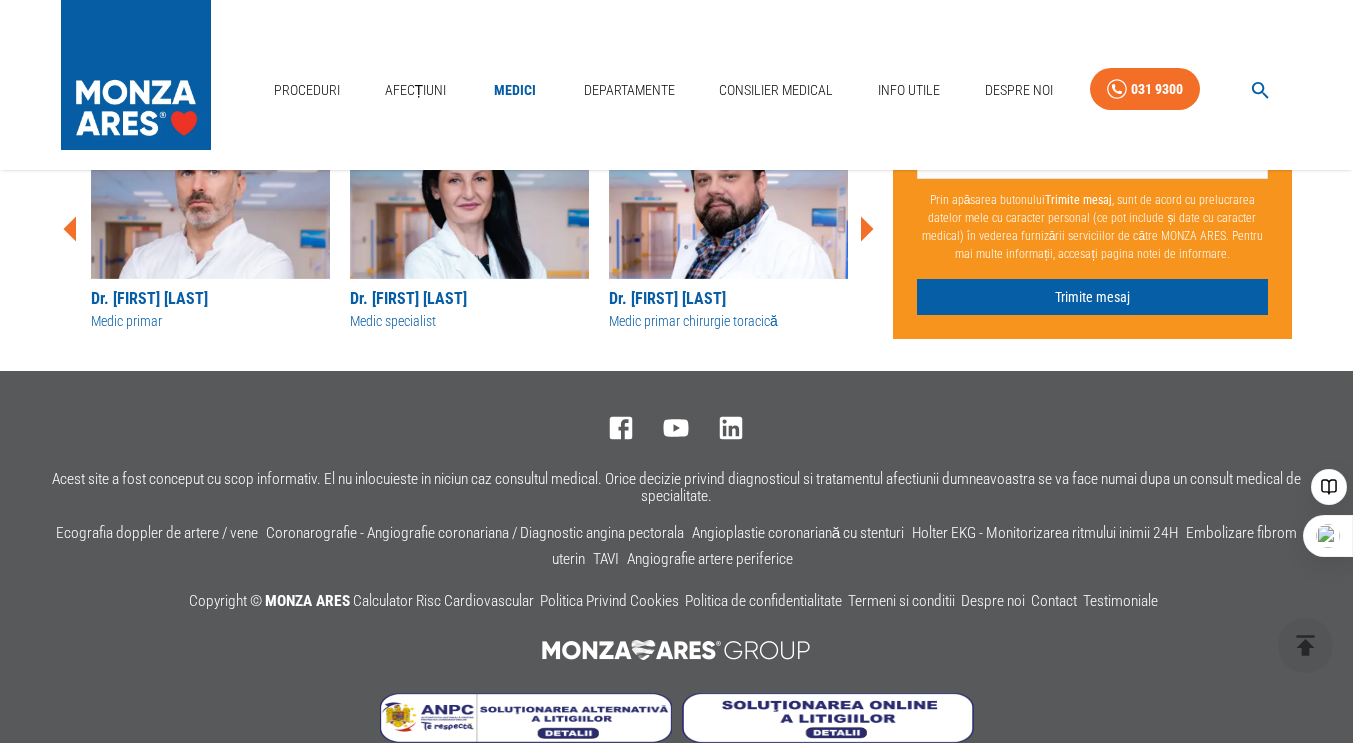 scroll, scrollTop: 1468, scrollLeft: 0, axis: vertical 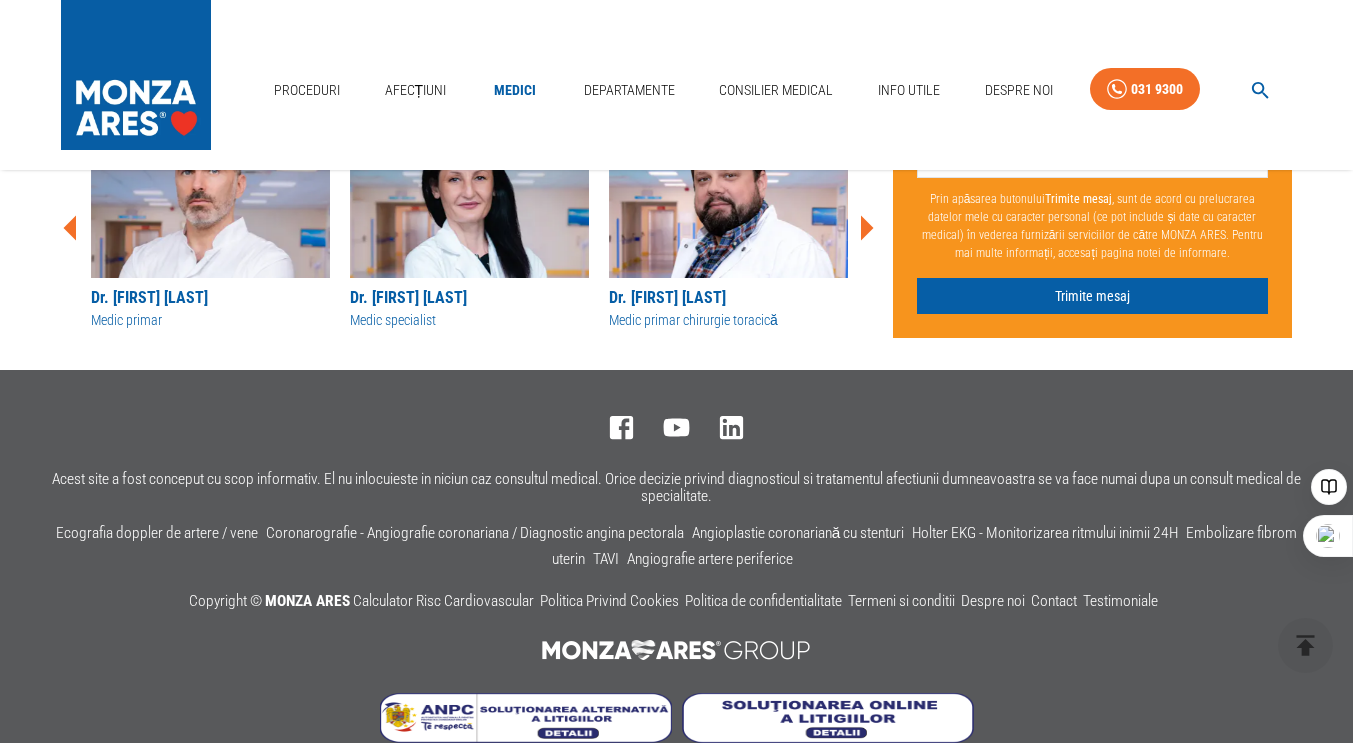 click at bounding box center (210, 198) 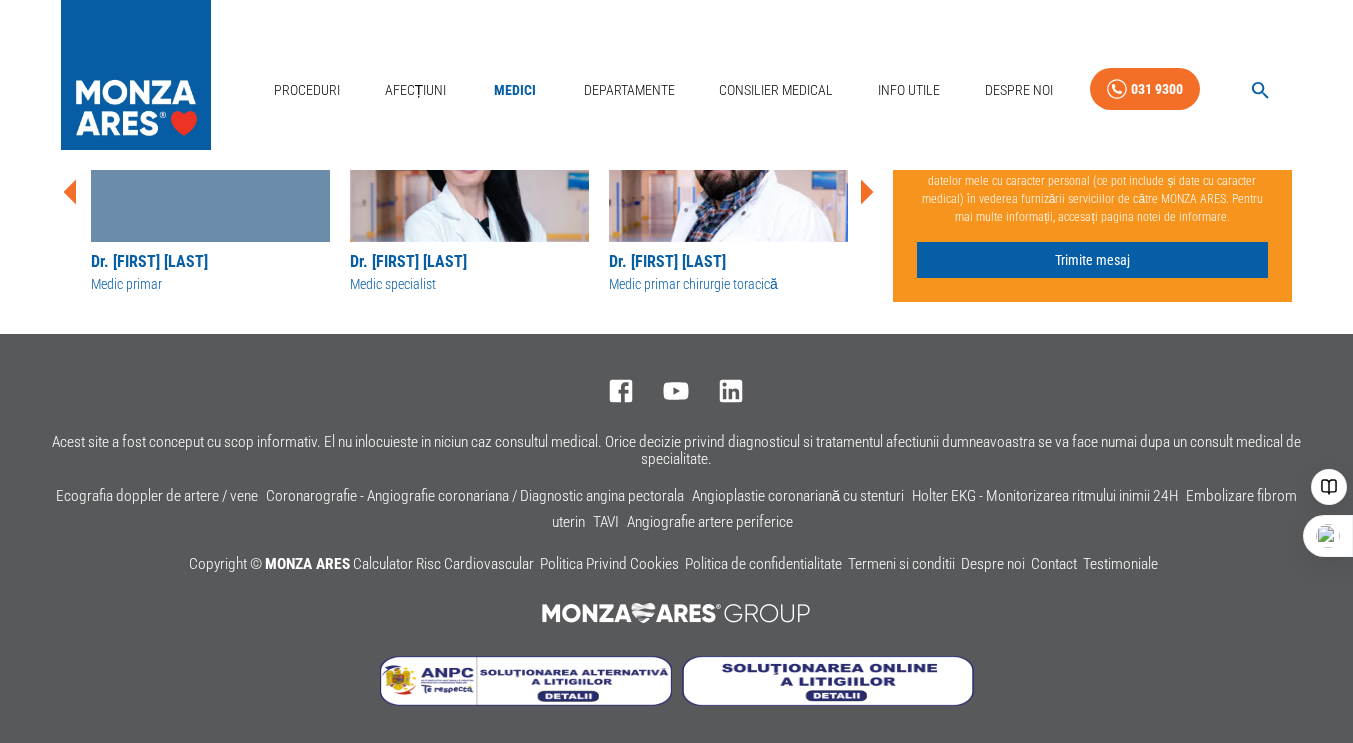 scroll, scrollTop: 0, scrollLeft: 0, axis: both 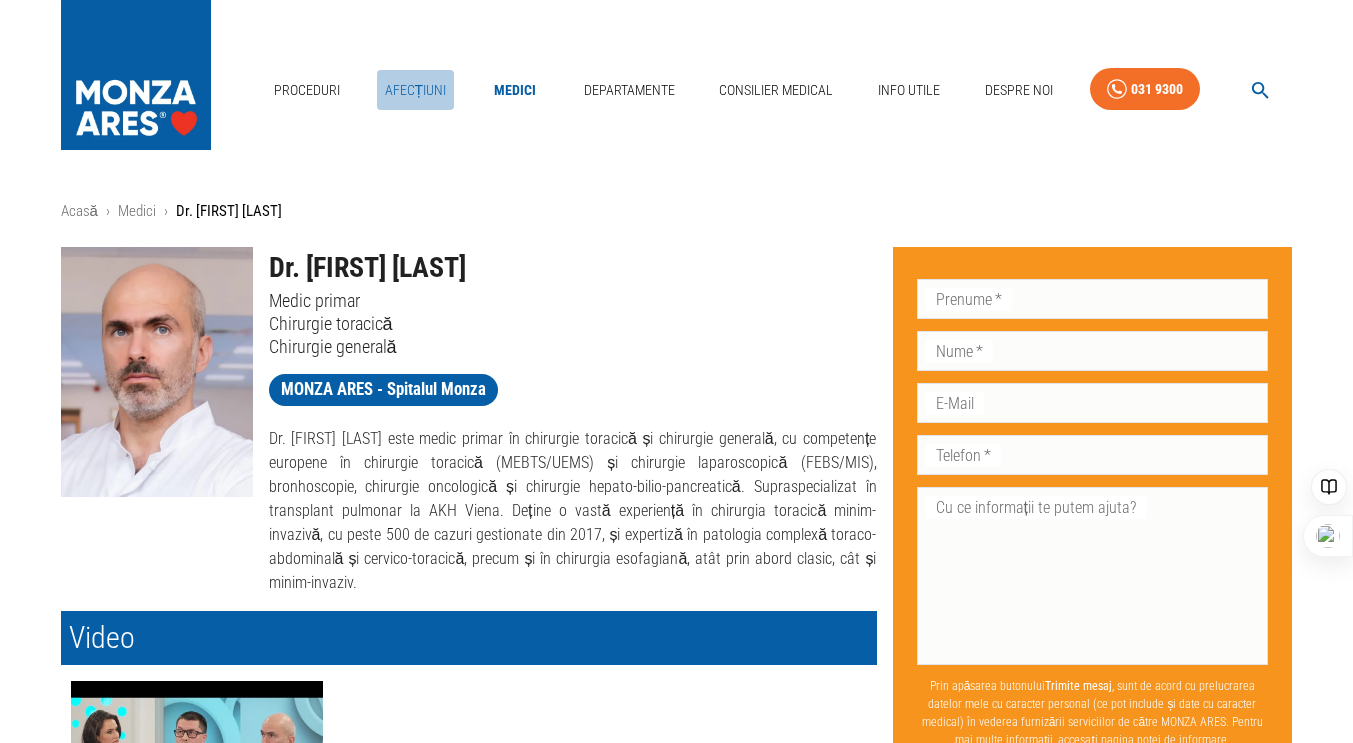click on "Afecțiuni" at bounding box center (416, 90) 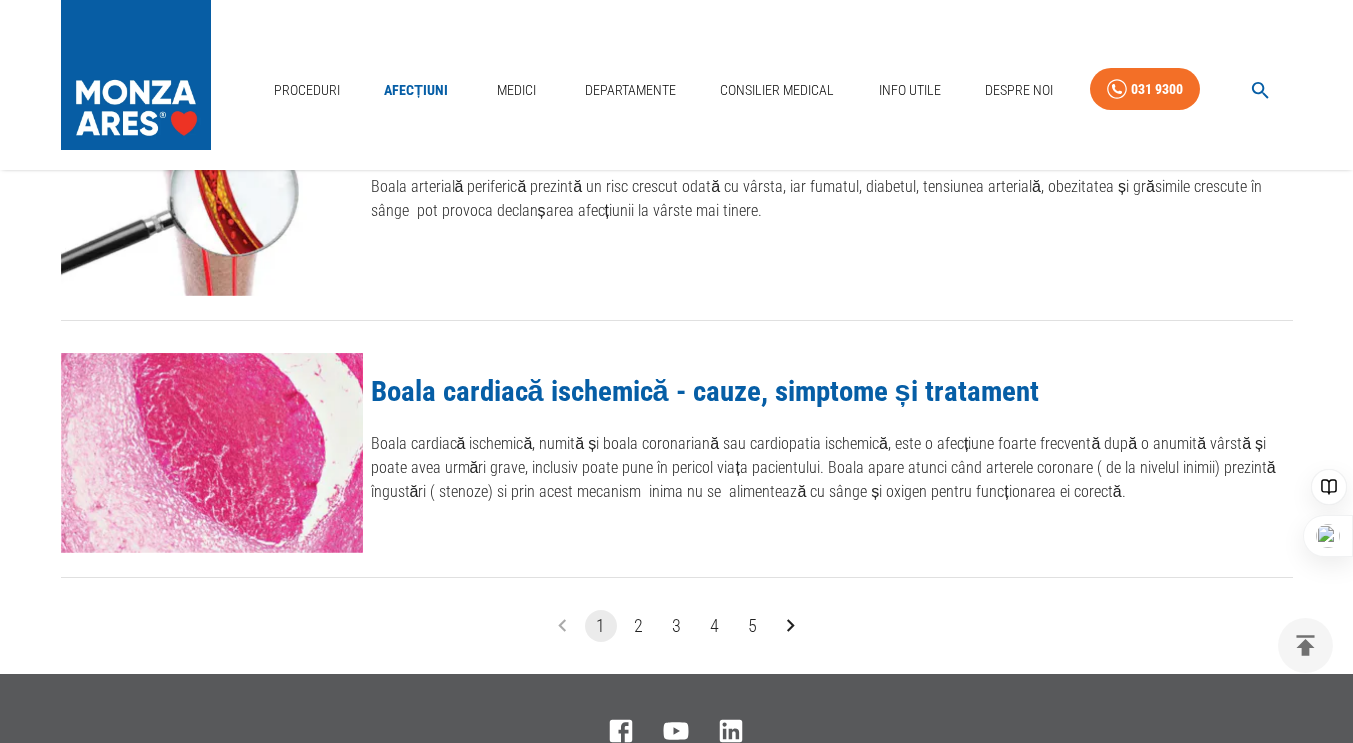scroll, scrollTop: 2293, scrollLeft: 0, axis: vertical 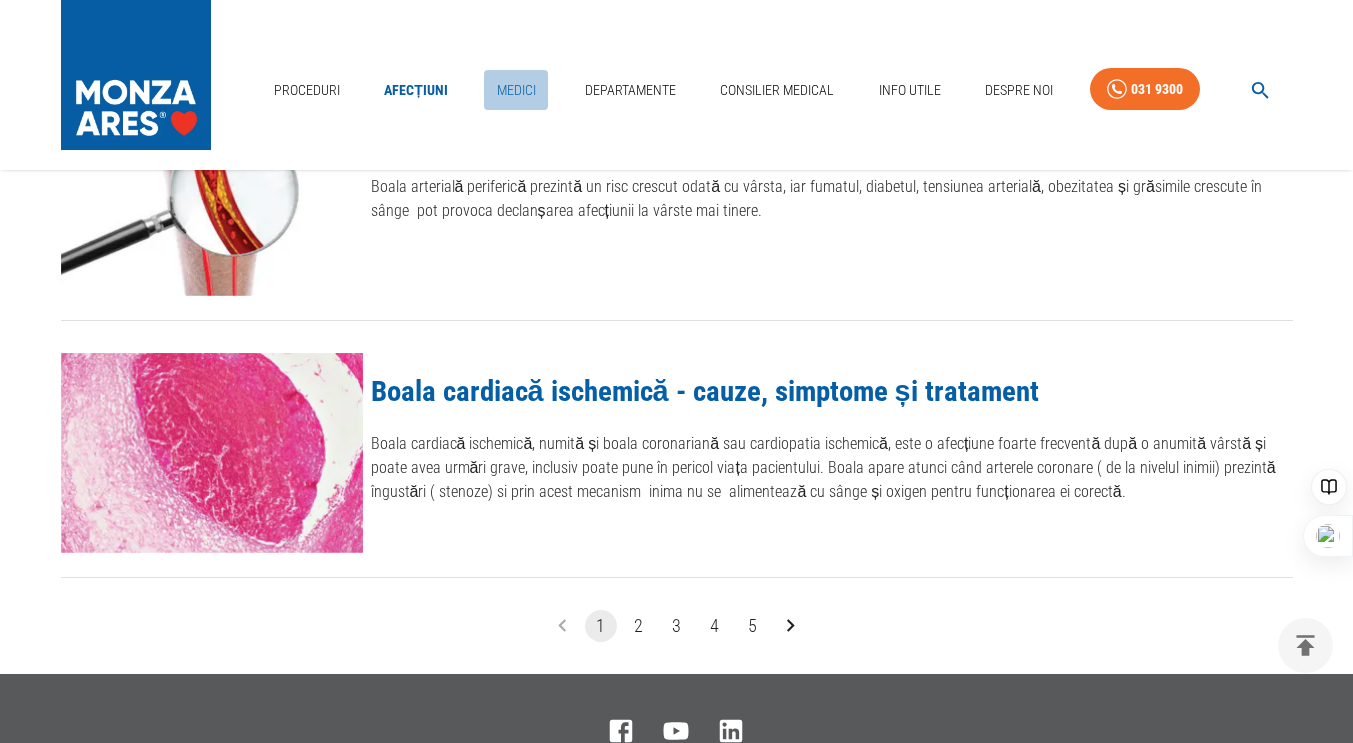 click on "Medici" at bounding box center [516, 90] 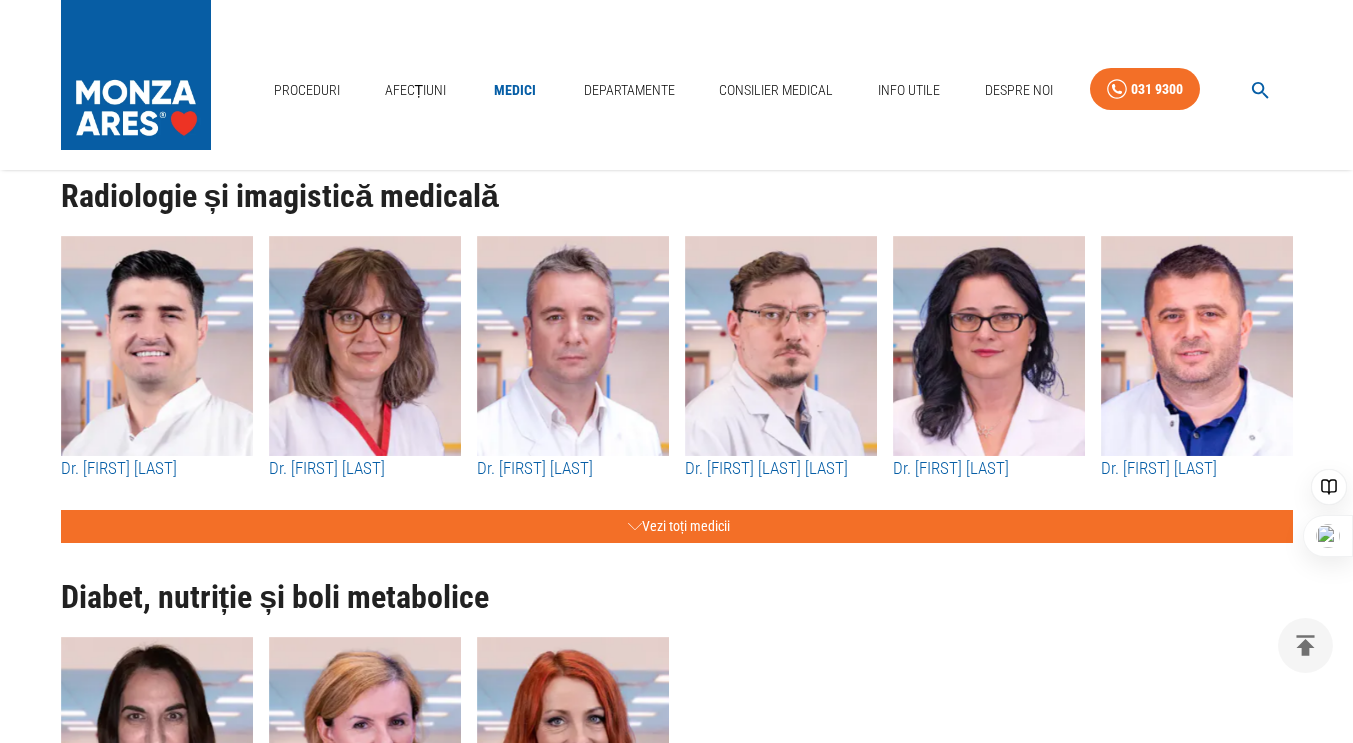 scroll, scrollTop: 7459, scrollLeft: 0, axis: vertical 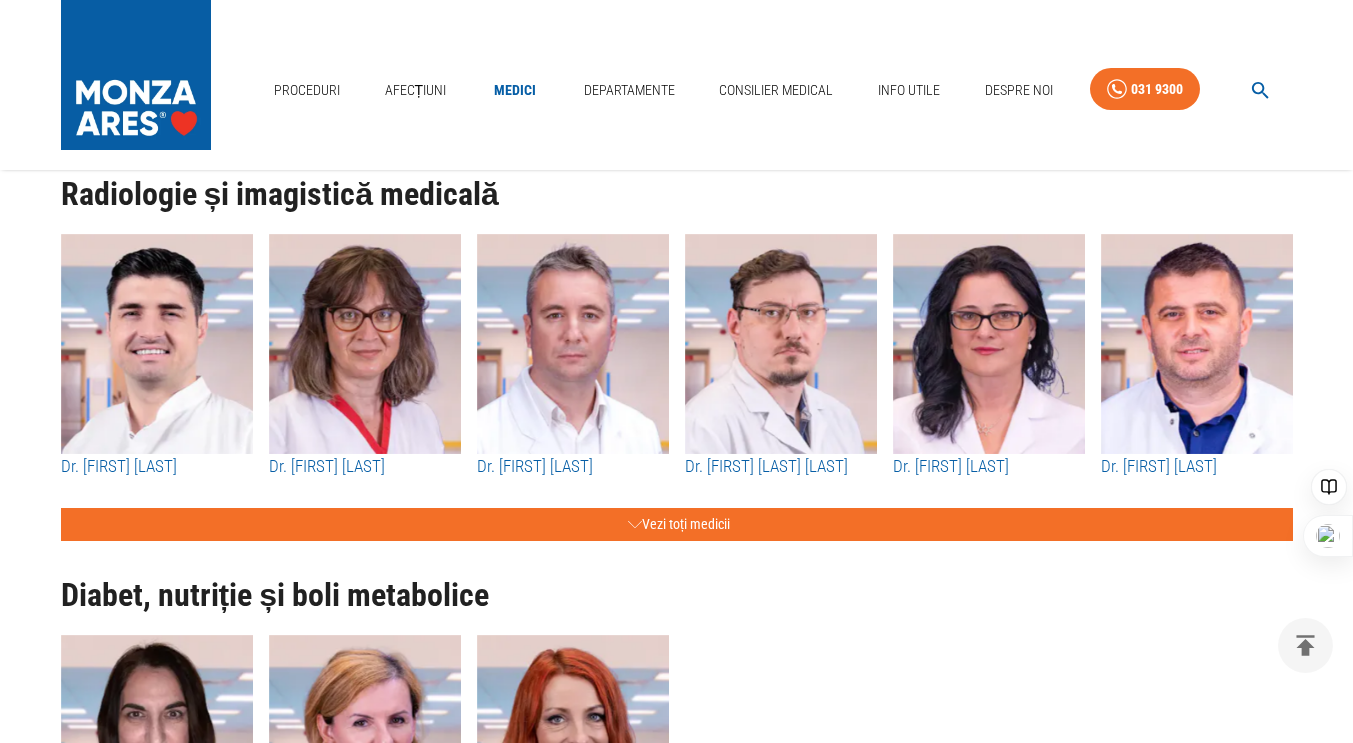 click at bounding box center [157, 344] 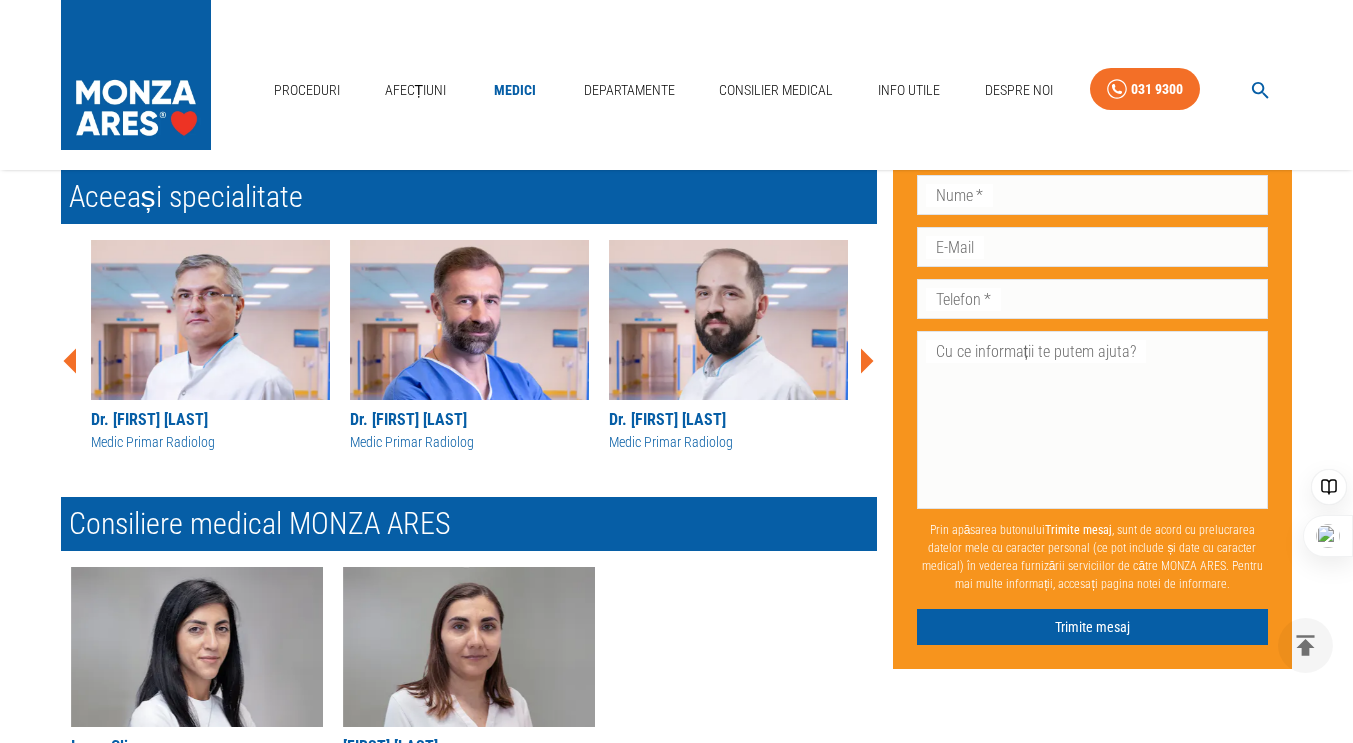 scroll, scrollTop: 706, scrollLeft: 0, axis: vertical 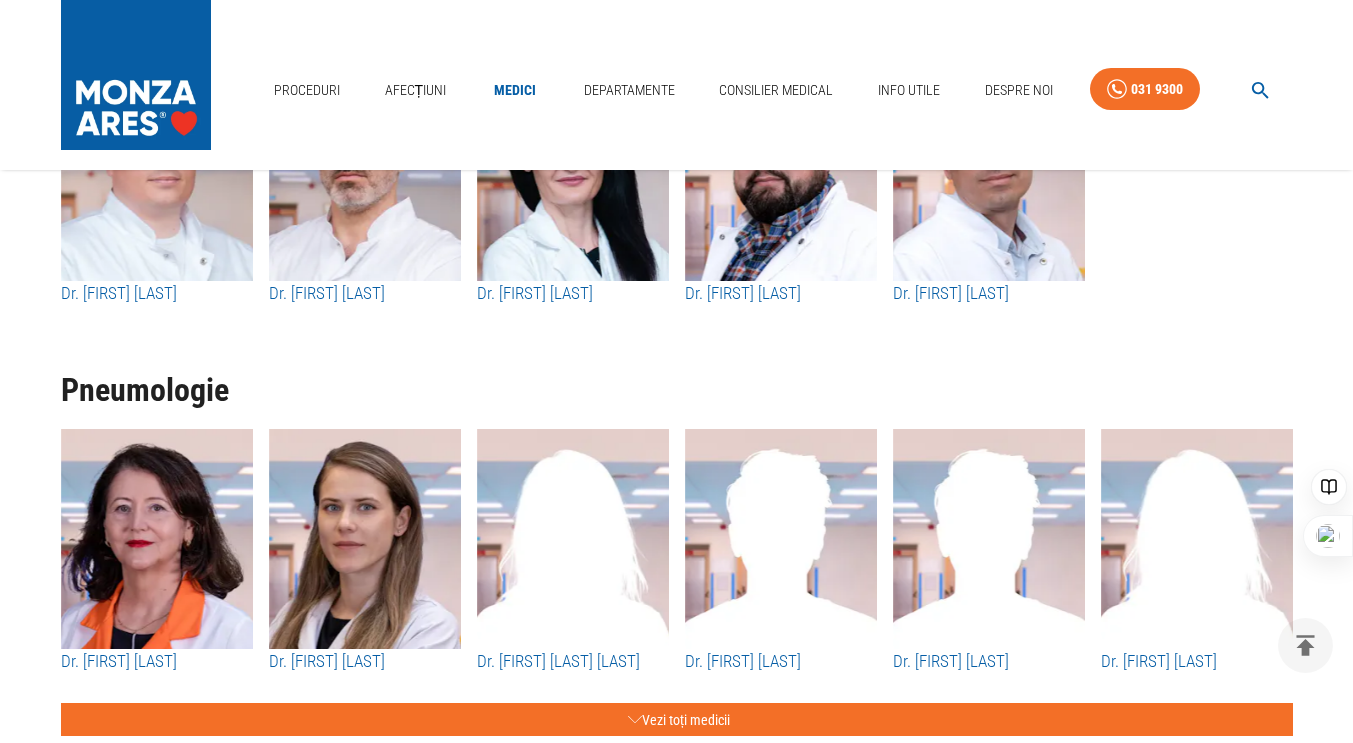 click at bounding box center [781, 539] 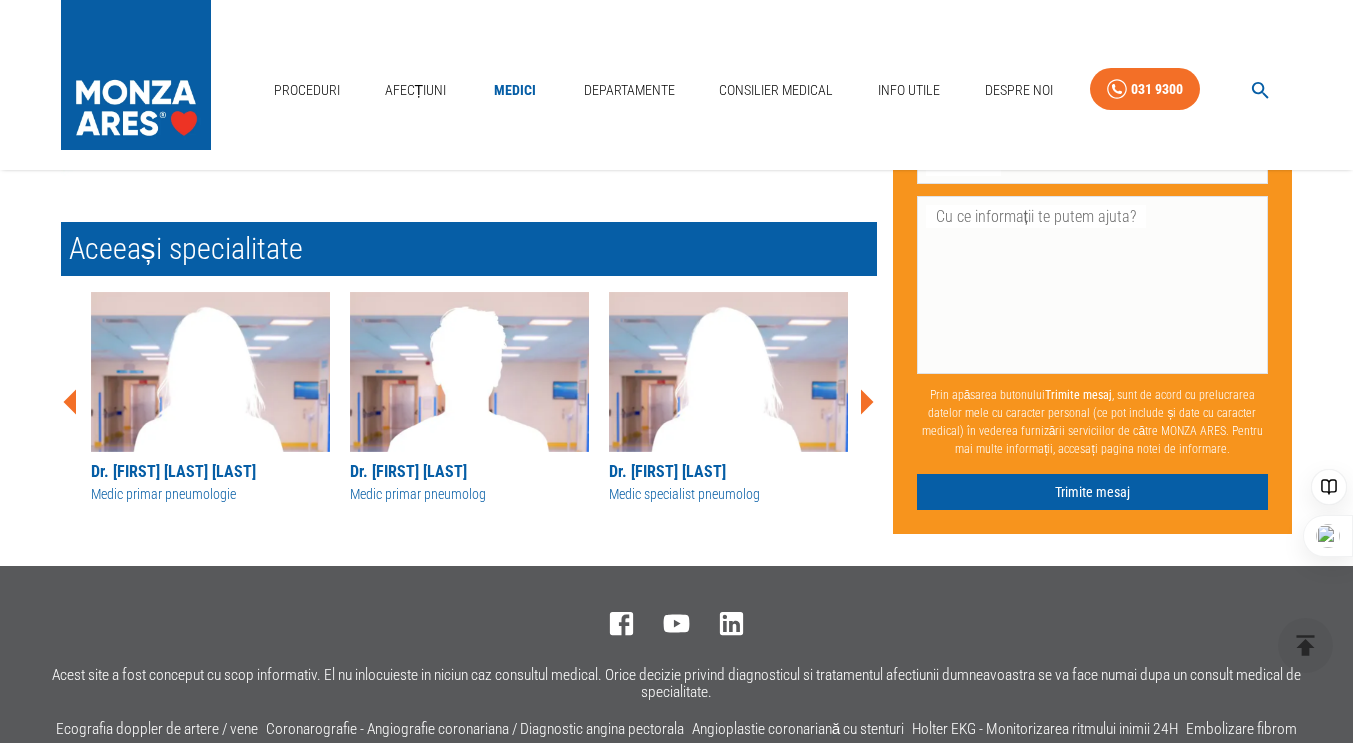 scroll, scrollTop: 294, scrollLeft: 0, axis: vertical 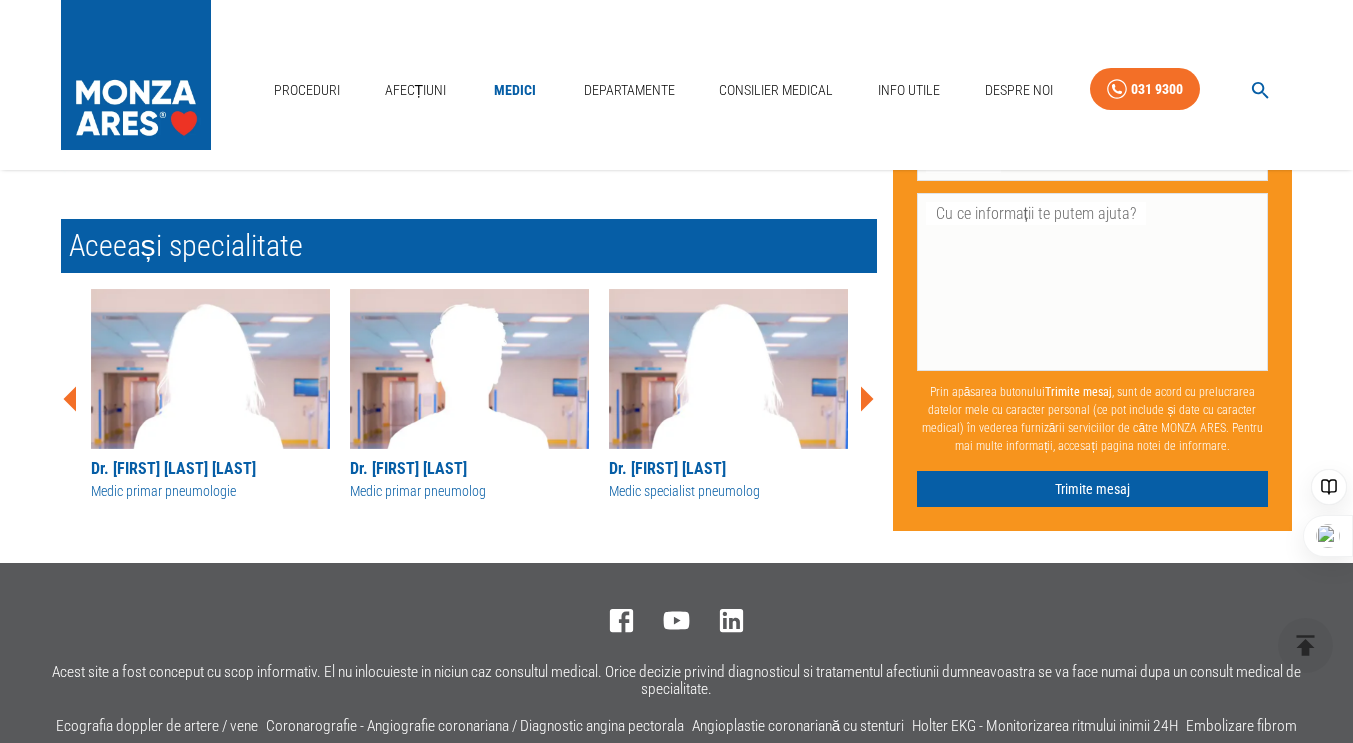 click 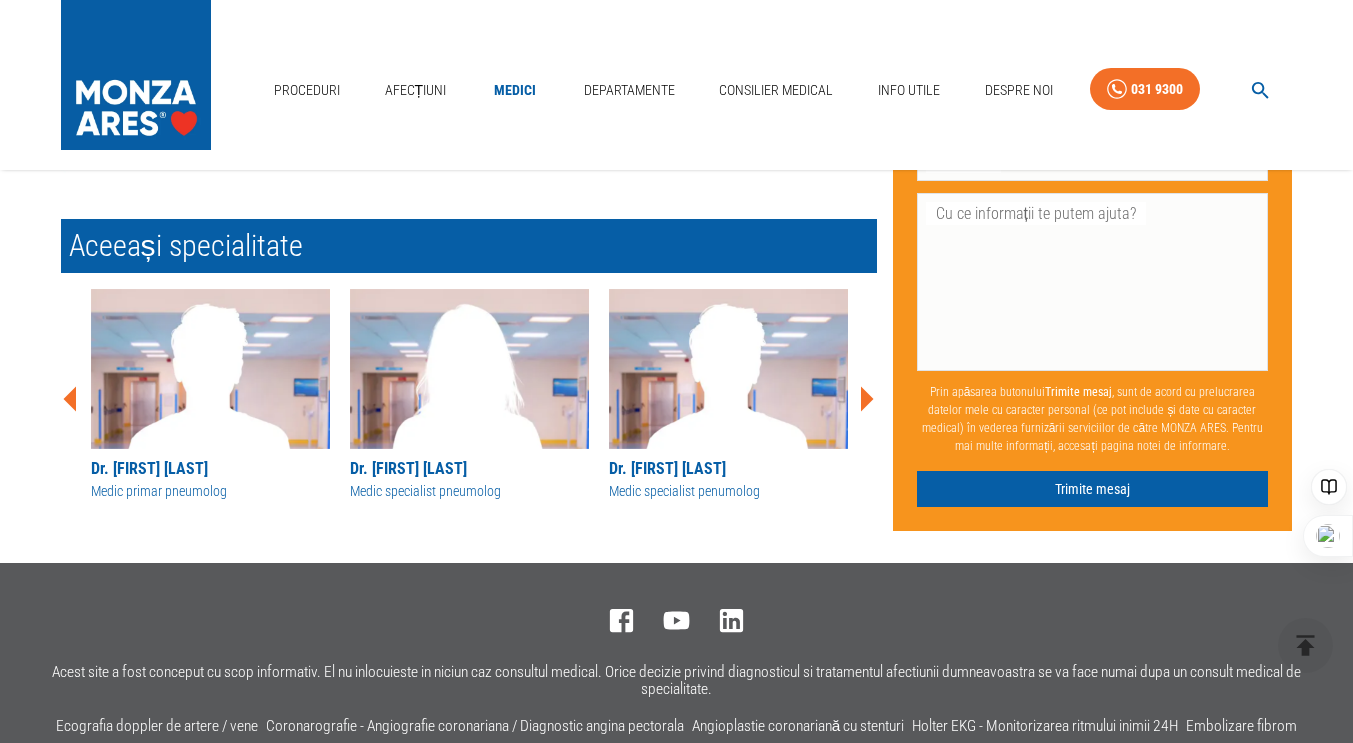 click 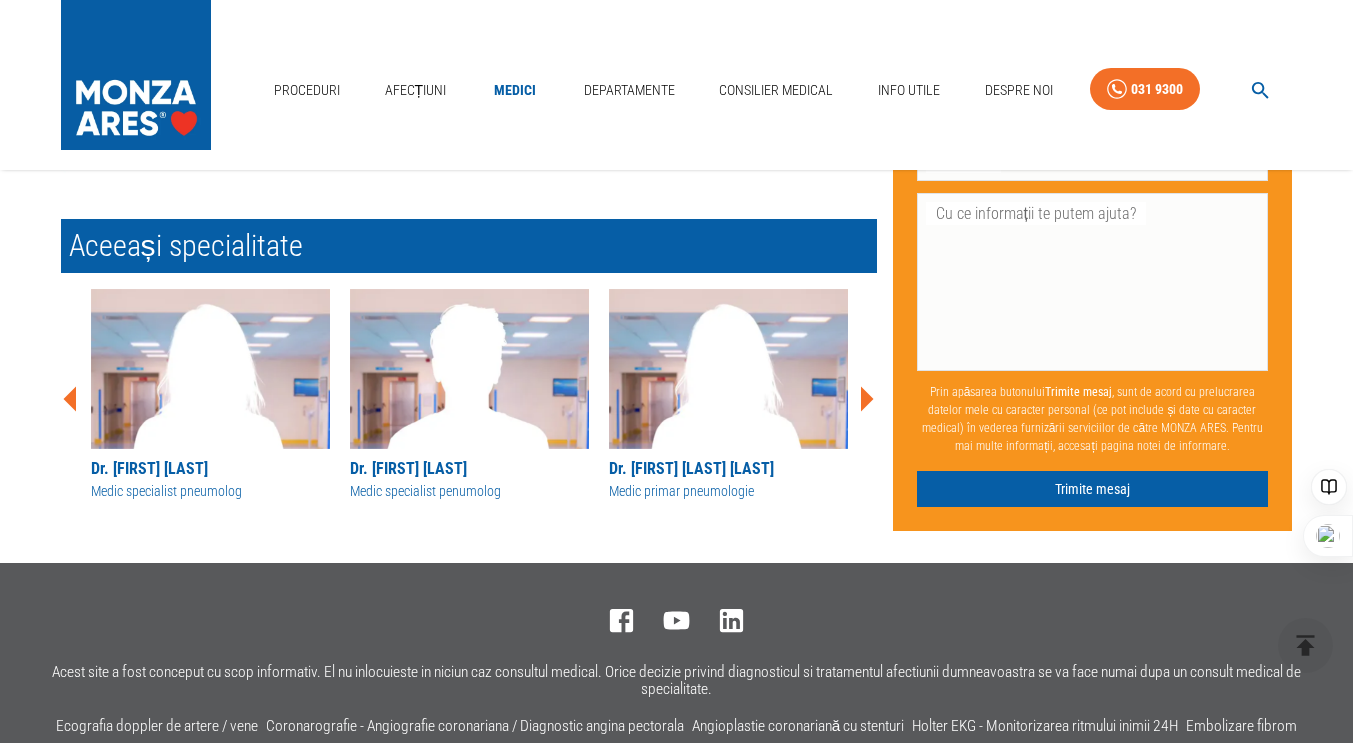 click 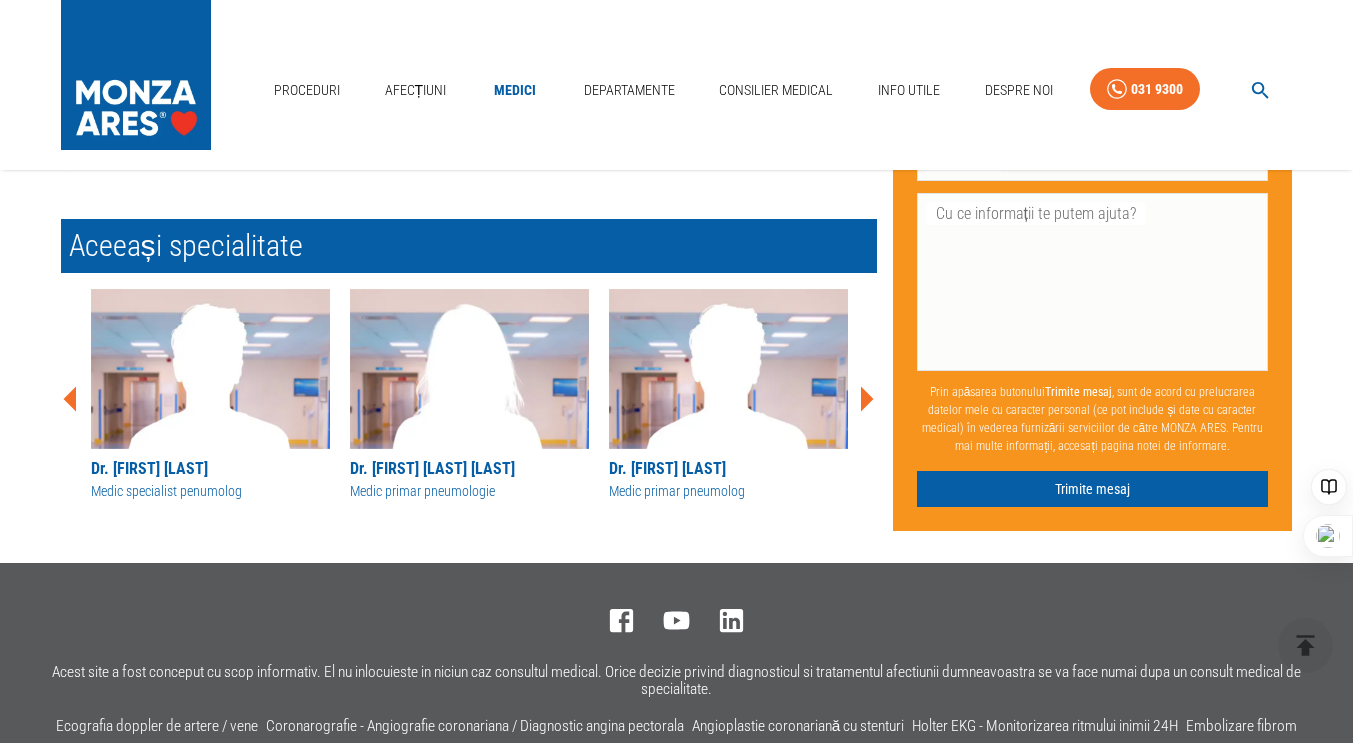 click 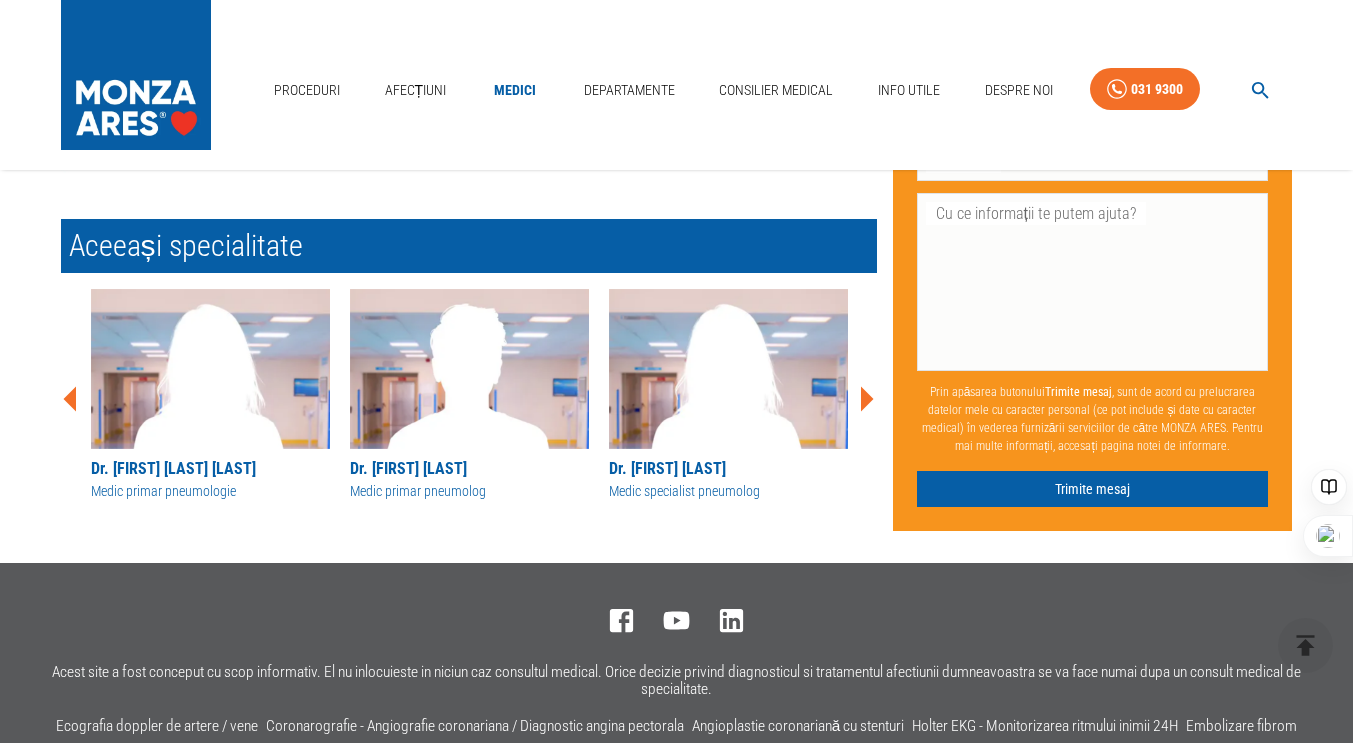 click at bounding box center [136, 70] 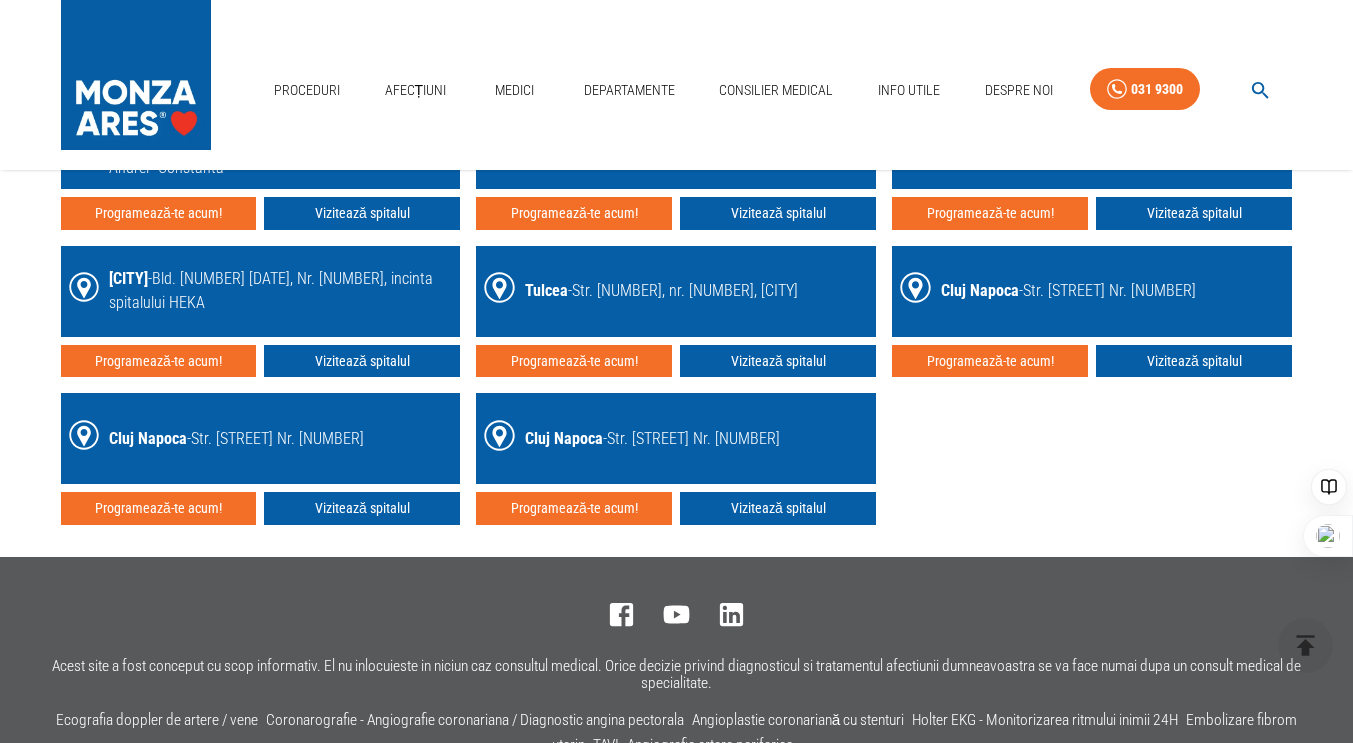 scroll, scrollTop: 3205, scrollLeft: 0, axis: vertical 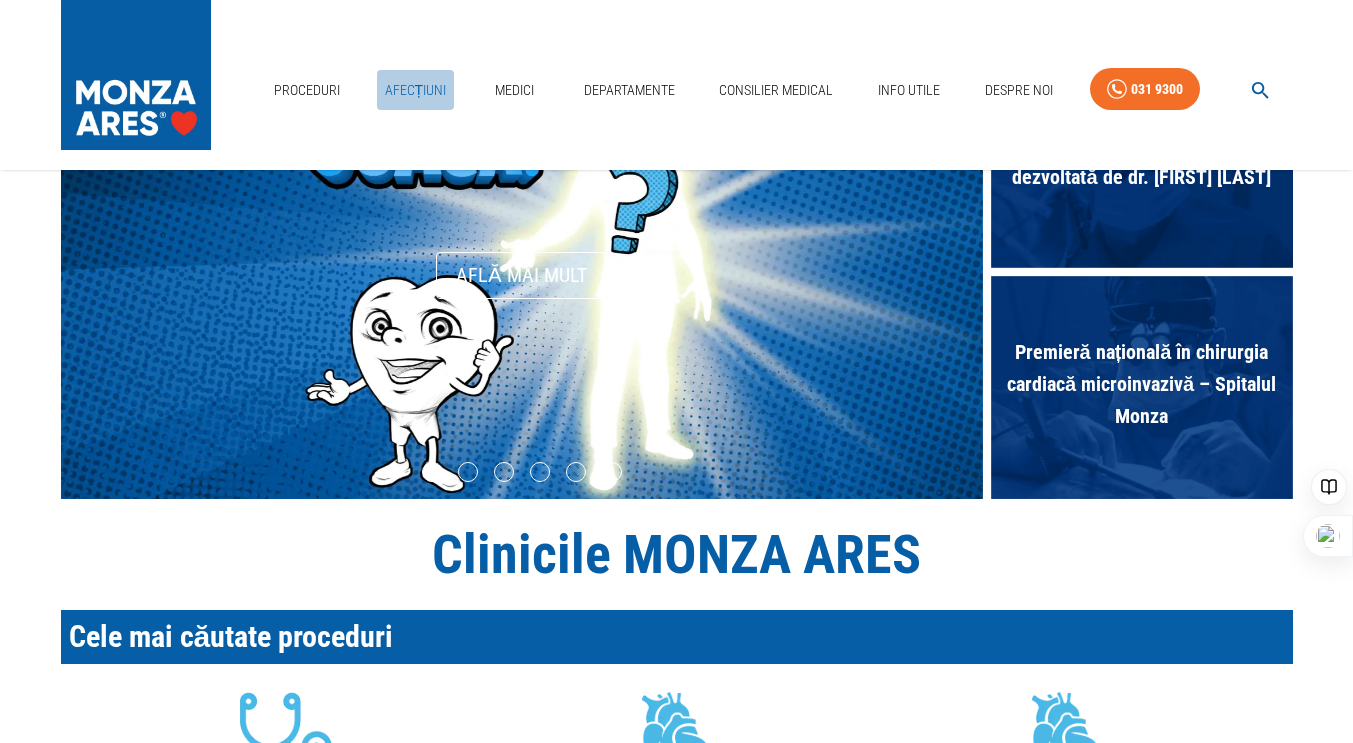 click on "Afecțiuni" at bounding box center (416, 90) 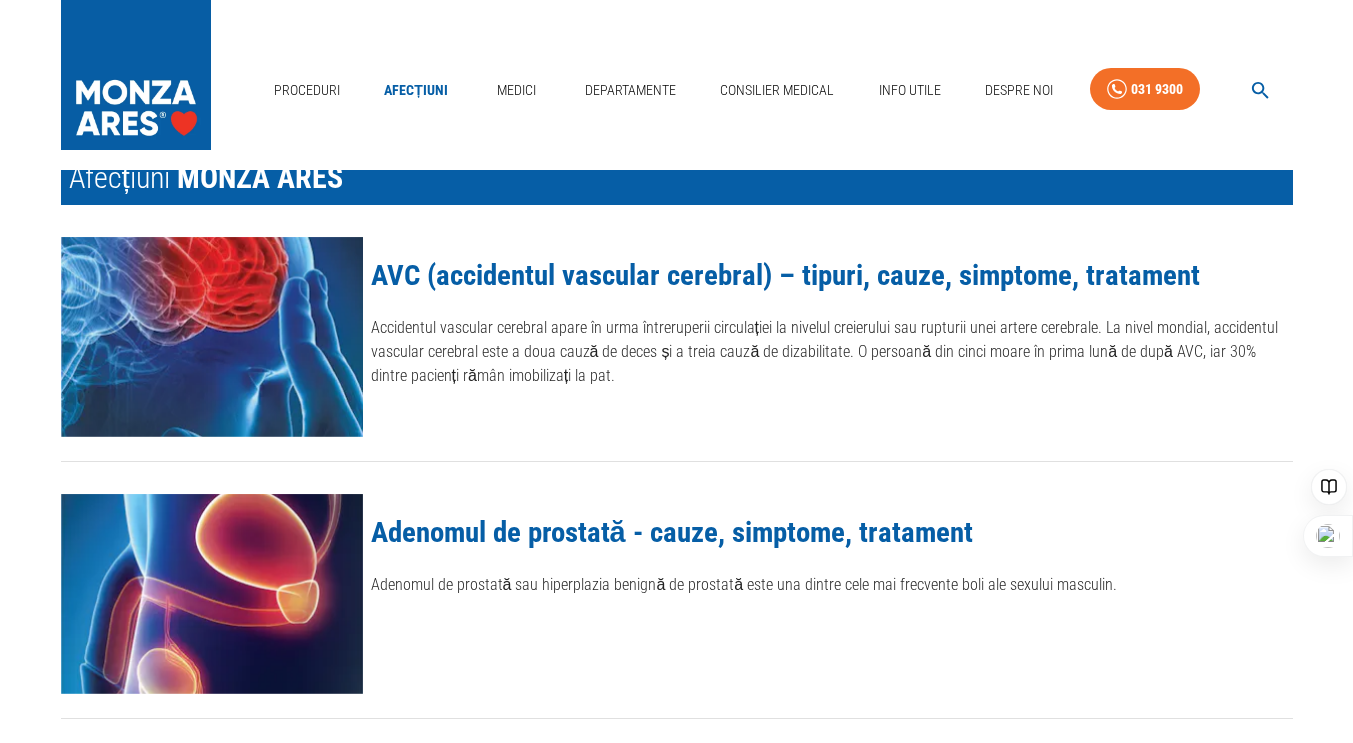 scroll, scrollTop: 0, scrollLeft: 0, axis: both 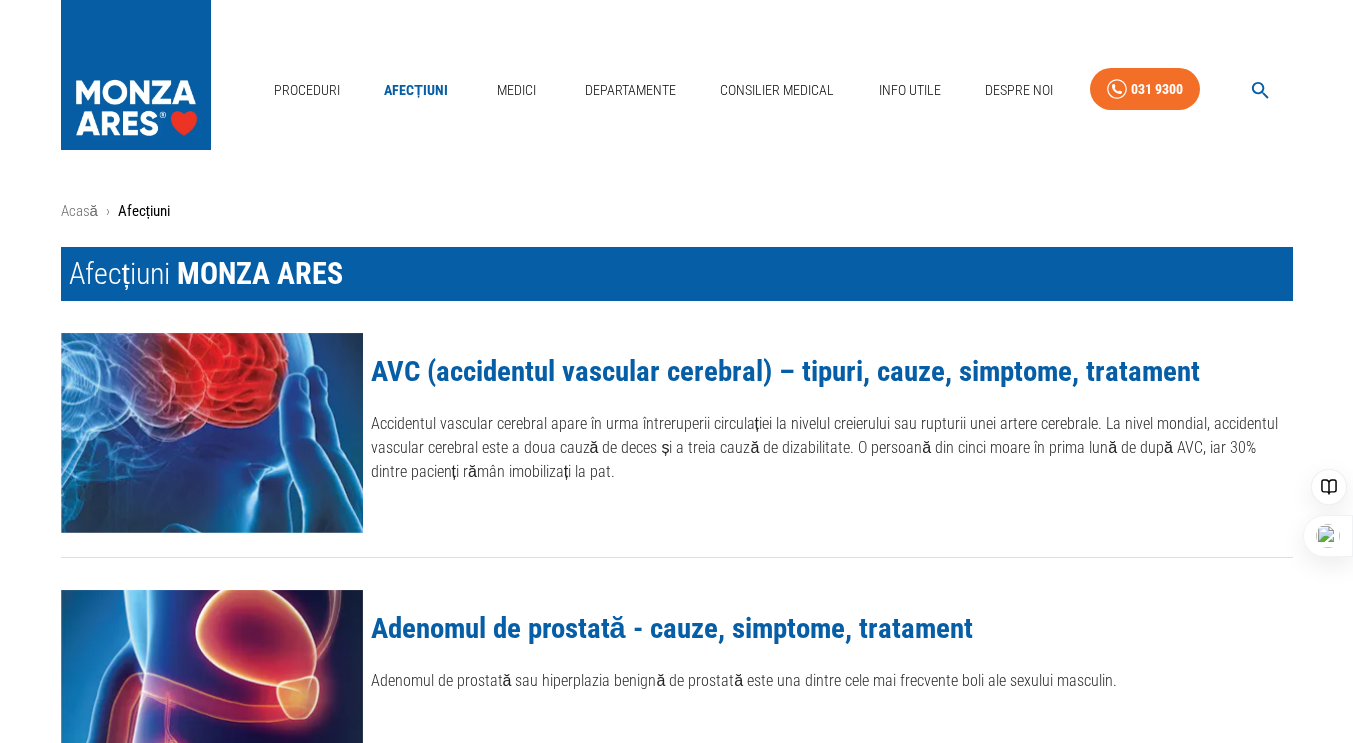 click on "Accidentul vascular cerebral apare în urma întreruperii circulației la nivelul creierului sau rupturii unei artere cerebrale. La nivel mondial, accidentul vascular cerebral este a doua cauză de deces și a treia cauză de dizabilitate. O persoană din cinci moare în prima lună de după AVC, iar 30% dintre pacienți rămân imobilizați la pat." at bounding box center (832, 448) 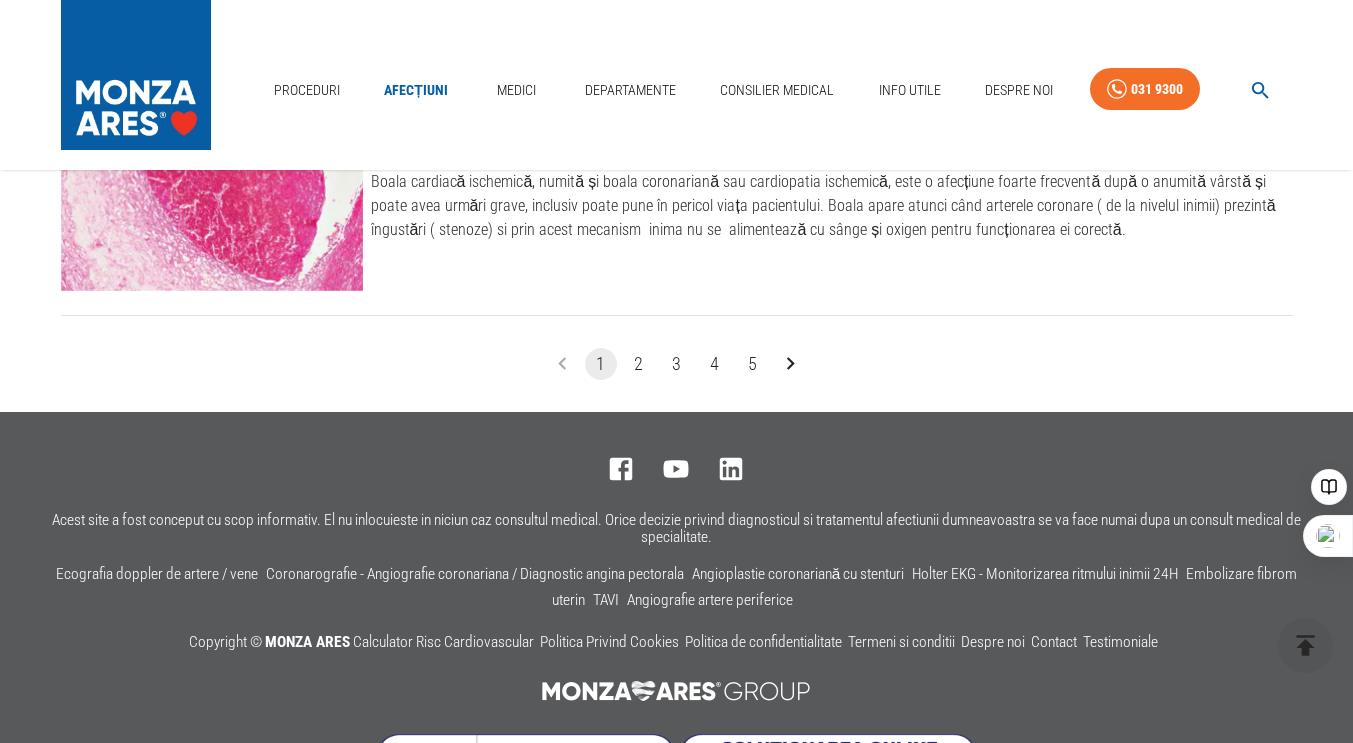 scroll, scrollTop: 2632, scrollLeft: 0, axis: vertical 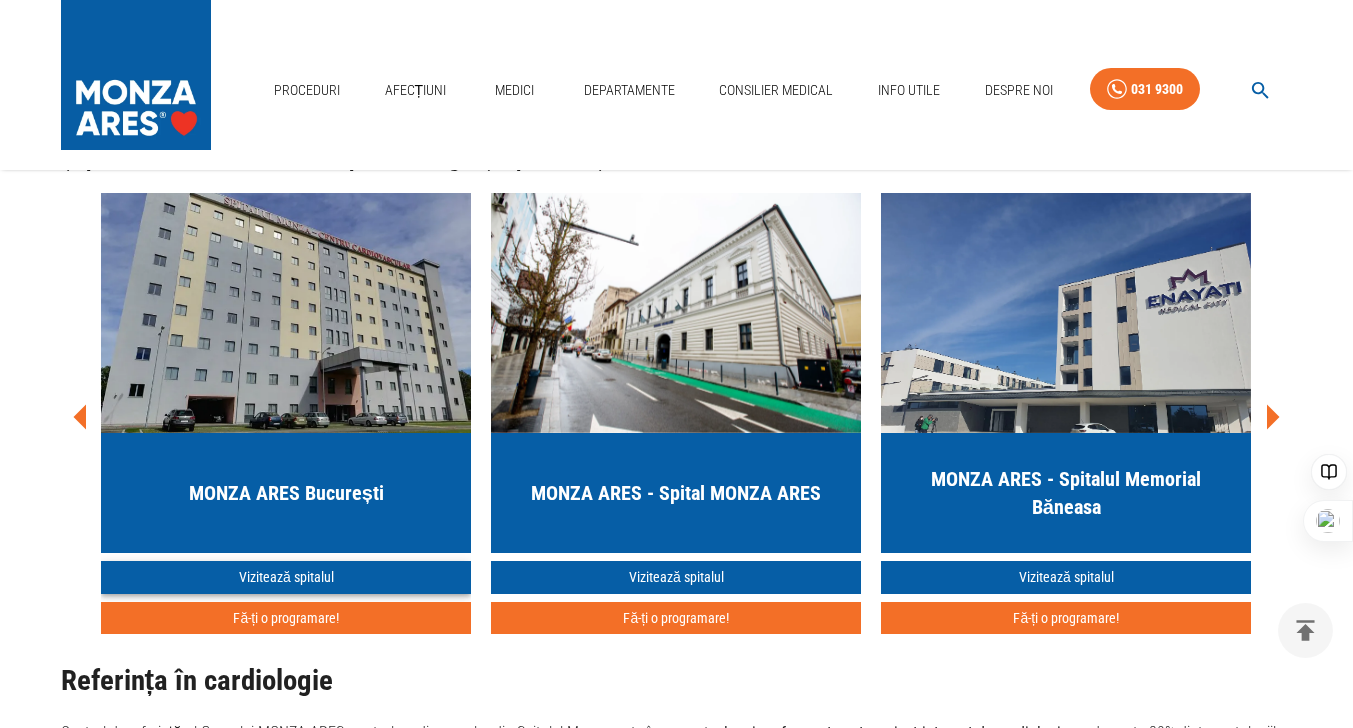click on "Vizitează spitalul" at bounding box center [286, 577] 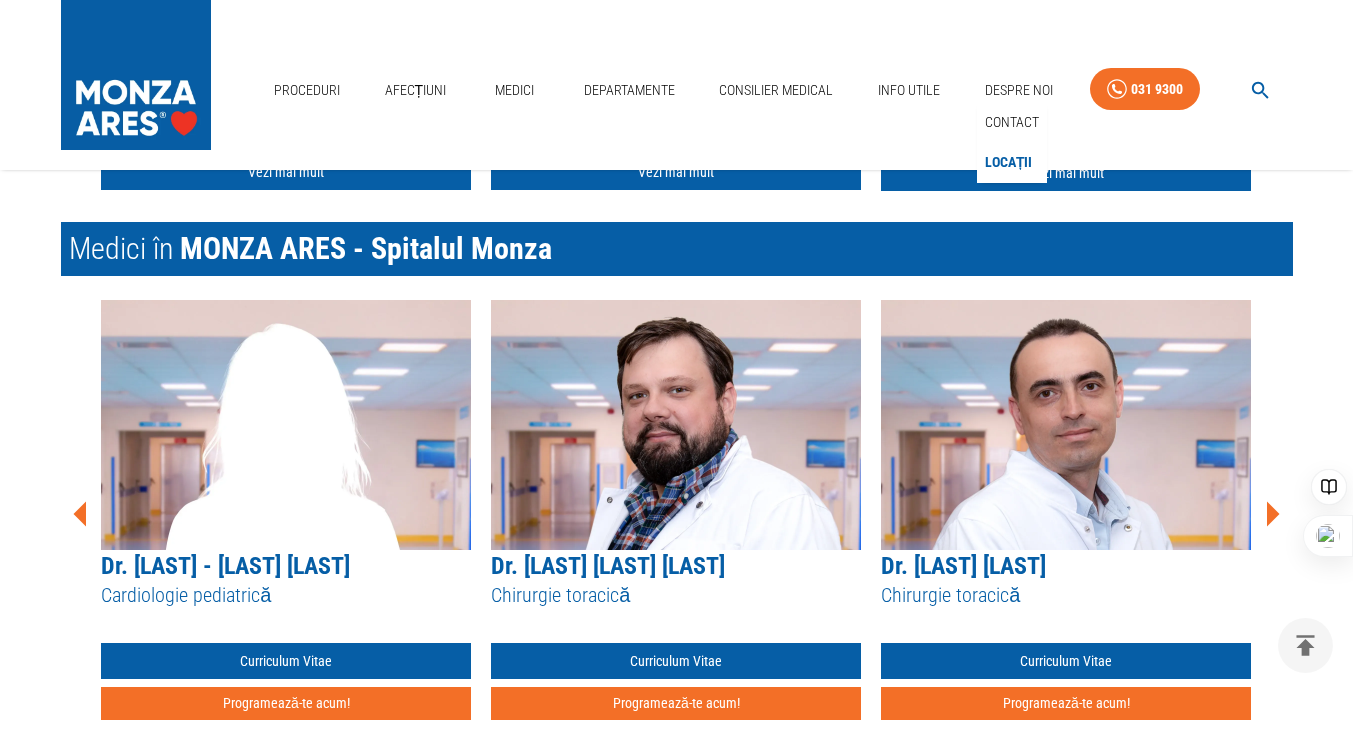 scroll, scrollTop: 3157, scrollLeft: 0, axis: vertical 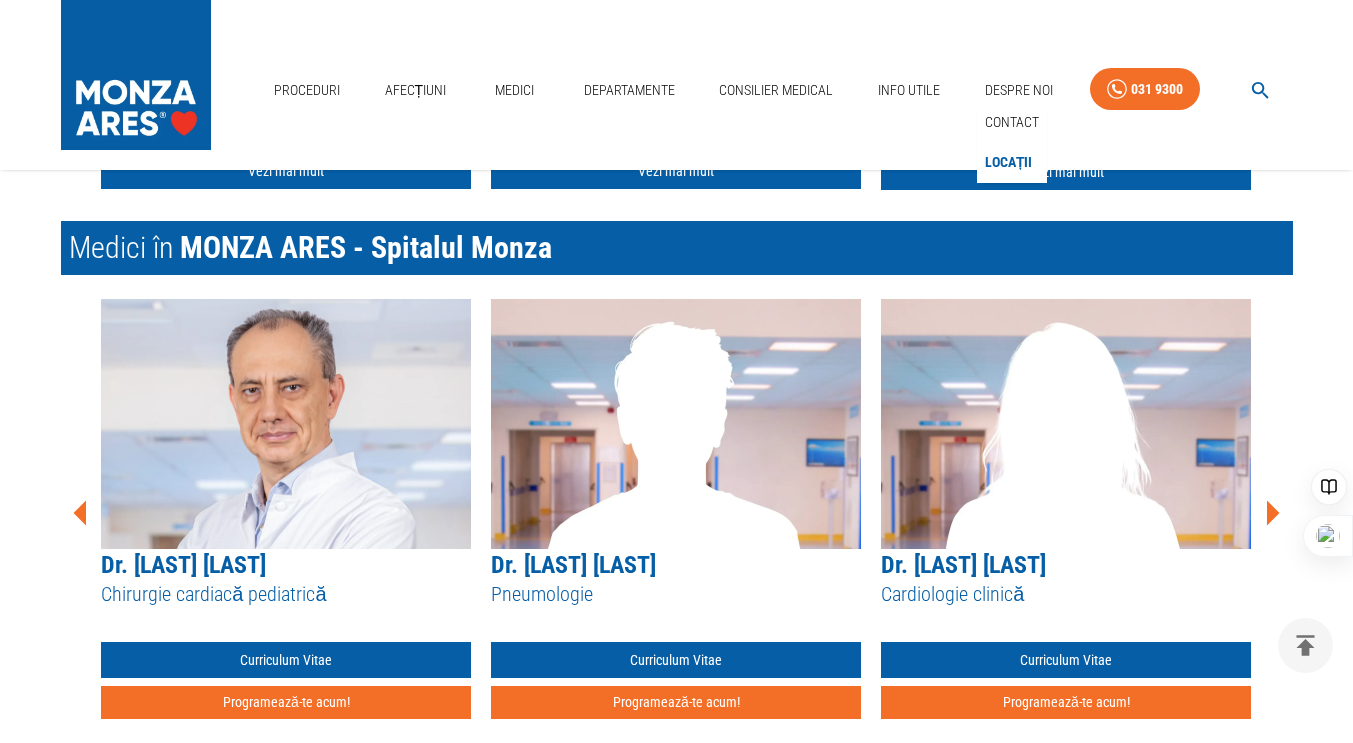 click on "Dr. [FIRST] [LAST]" at bounding box center [573, 565] 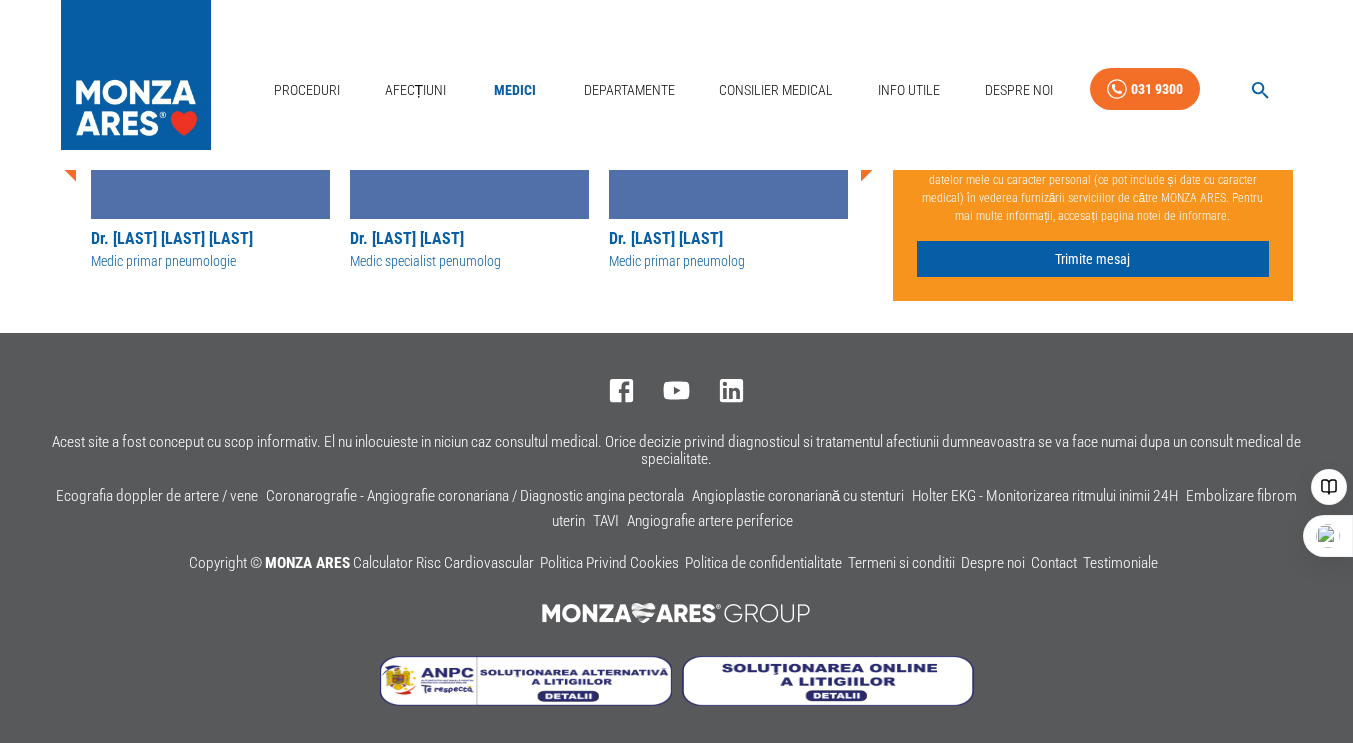 scroll, scrollTop: 0, scrollLeft: 0, axis: both 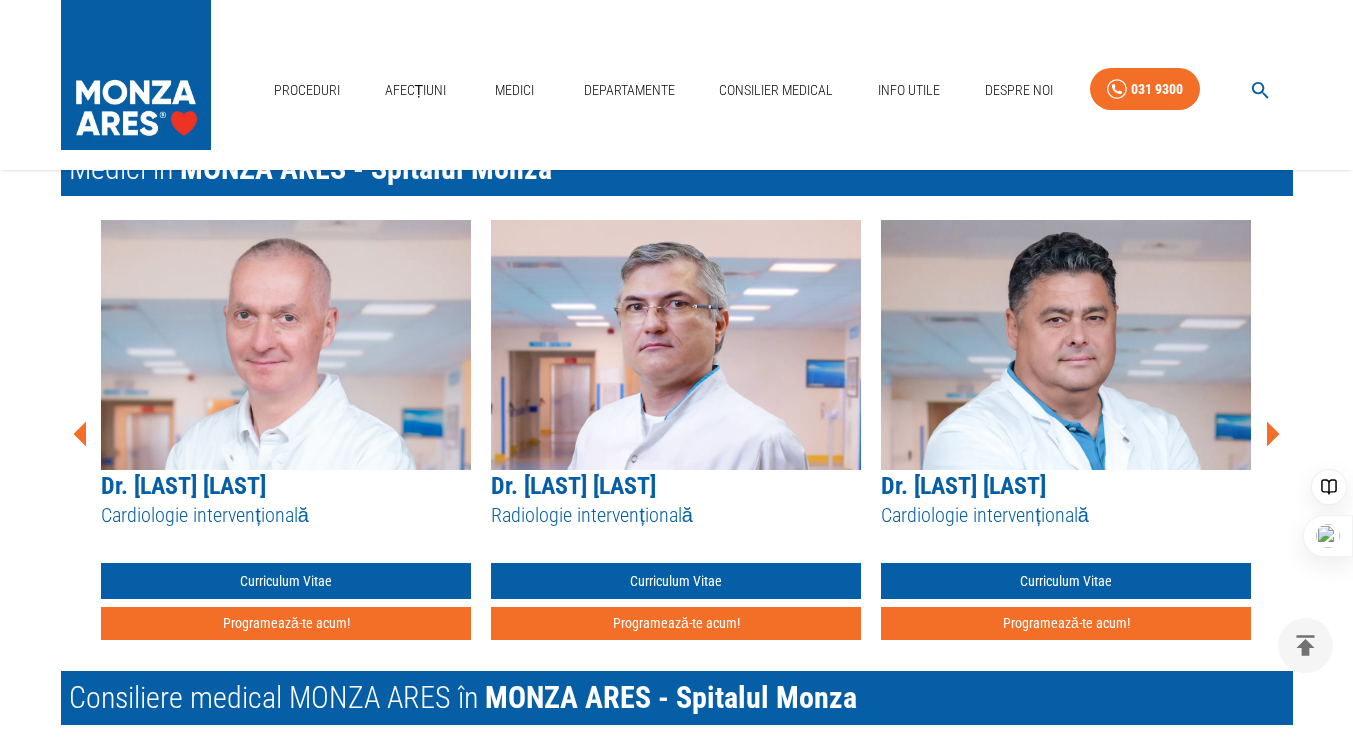 click on "Acasă › Locații › MONZA ARES București MONZA ARES - Spitalul Monza Clinica de cardiologie MONZA ARES București este cel mai important centru de cardiologie intervențională din România. Beneficiază de trei săli de angiografie echipate la standarde europene, o secție de cardiologie clinică și un ambulatoriu de specialitate cu 6 cabinete medicale. MONZA ARES București este situat în incinta Spitalului Monza și beneficiază de suport chirurgical pentru procedurile intervenționale și cele hibrid. Este singurul centru din țară unde au loc proceduri intervenționale complexe precum Mitraclip, Jetstream, Rotablatie sau proceduri CTO (Angioplastii complexe).  Don’t fill this out if you're human: Solicită o programare Prenume   * Prenume   * Nume   * Nume   * E-Mail E-Mail Telefon   * Telefon   * Cu ce informații te putem ajuta? x Cu ce informații te putem ajuta? Alege medic   * ​ Alege medic   * Alege data   * Alege data   * Prin apăsarea butonului  Trimite mesaj Icon" at bounding box center (677, 305) 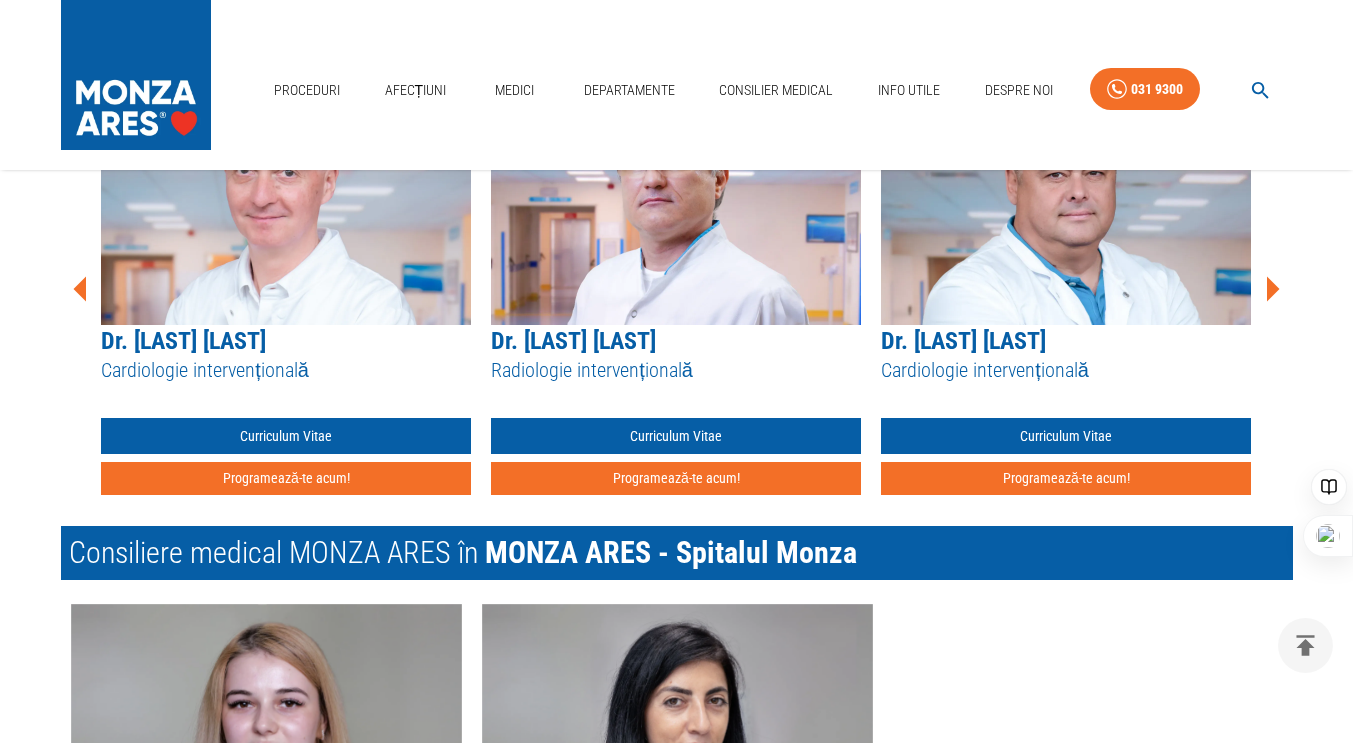 scroll, scrollTop: 3380, scrollLeft: 0, axis: vertical 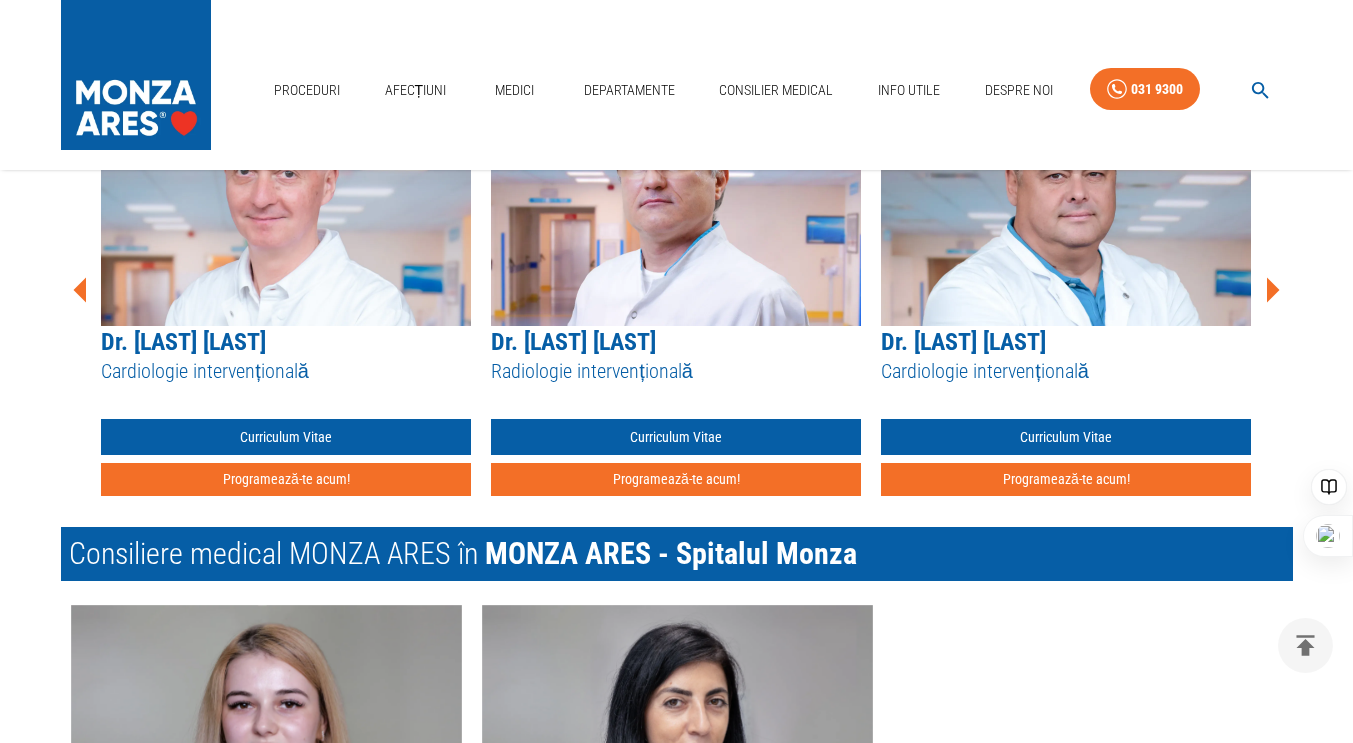 click 